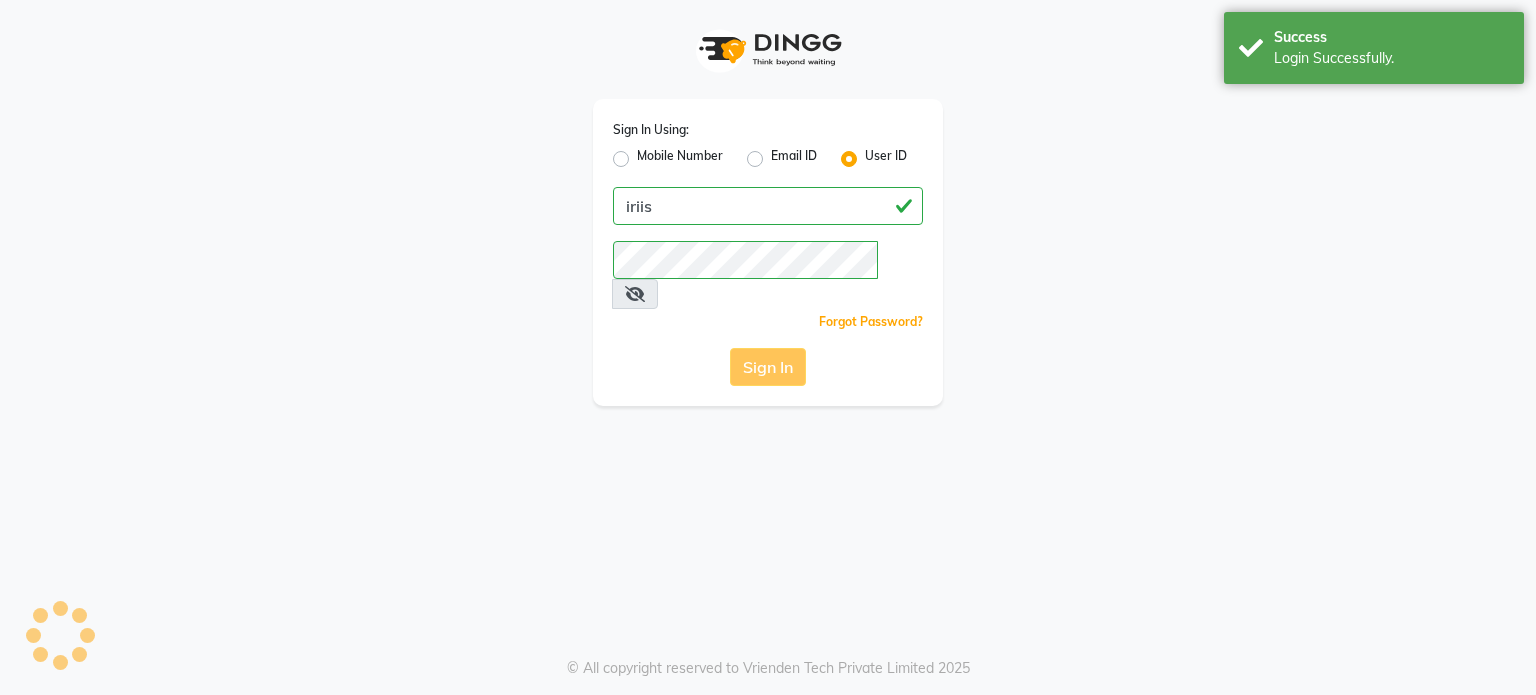 scroll, scrollTop: 0, scrollLeft: 0, axis: both 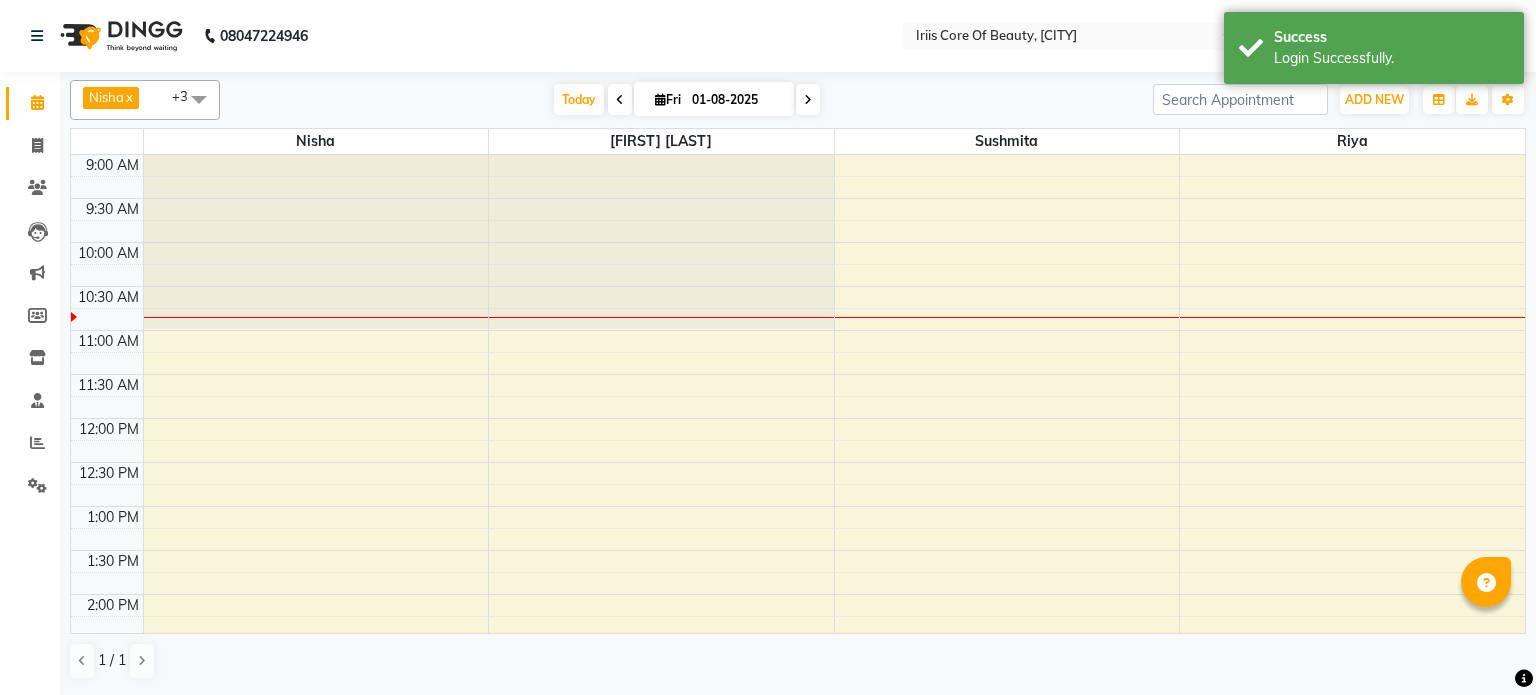 select on "en" 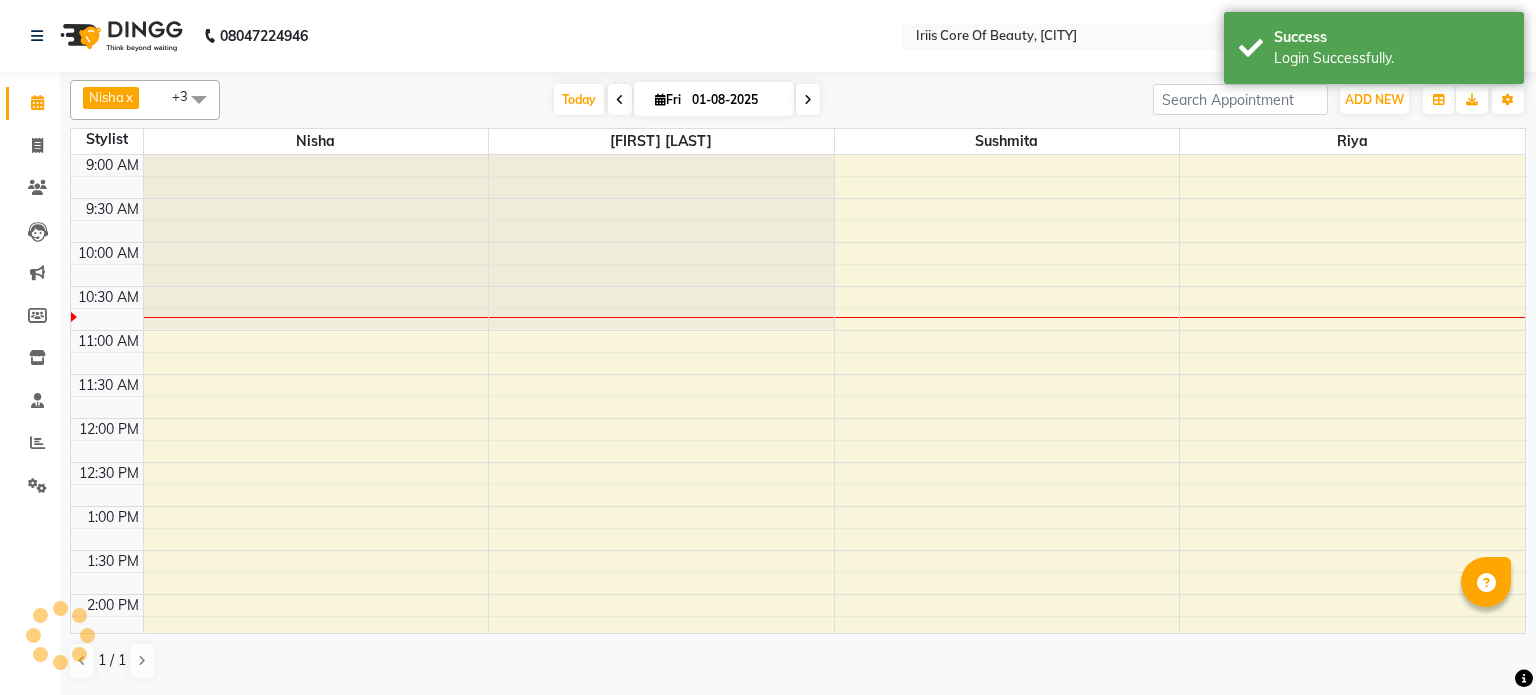 scroll, scrollTop: 0, scrollLeft: 0, axis: both 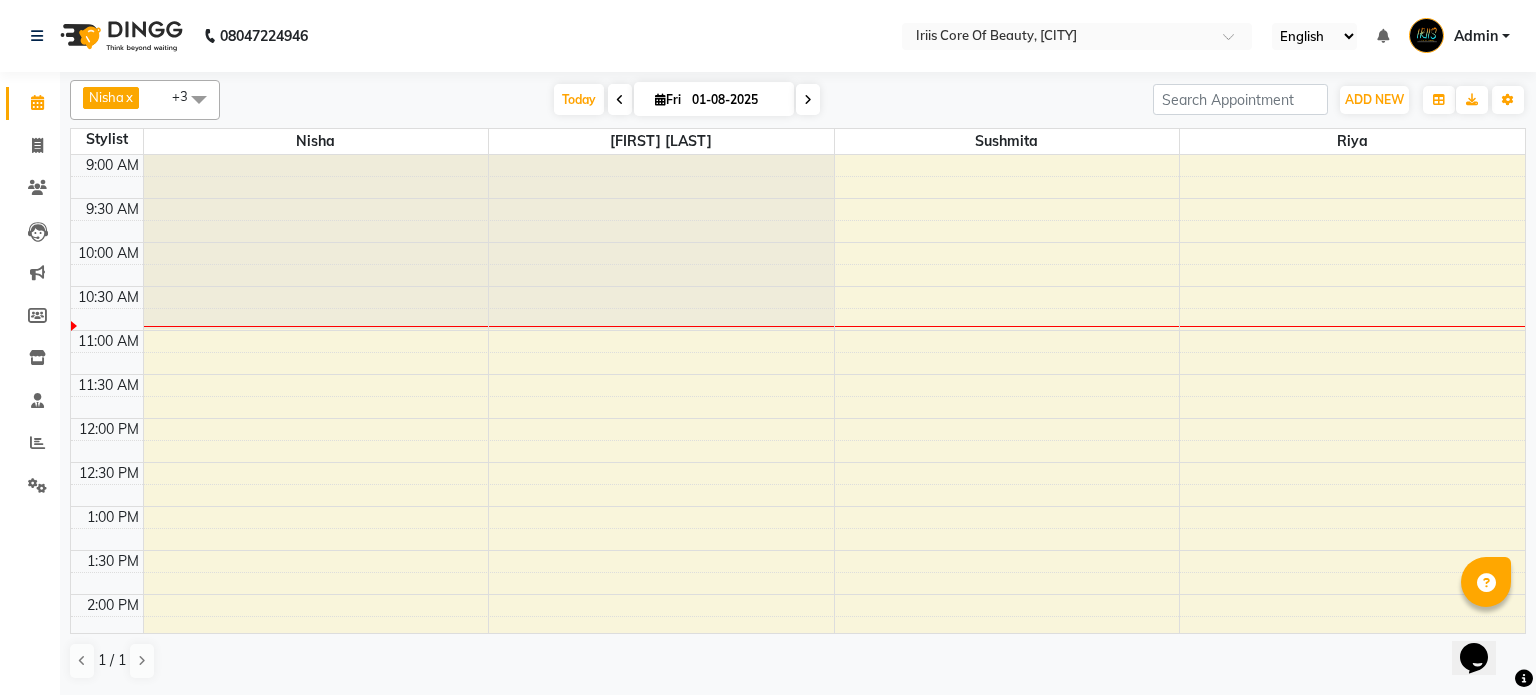 click on "Today  Fri 01-08-2025" at bounding box center [686, 100] 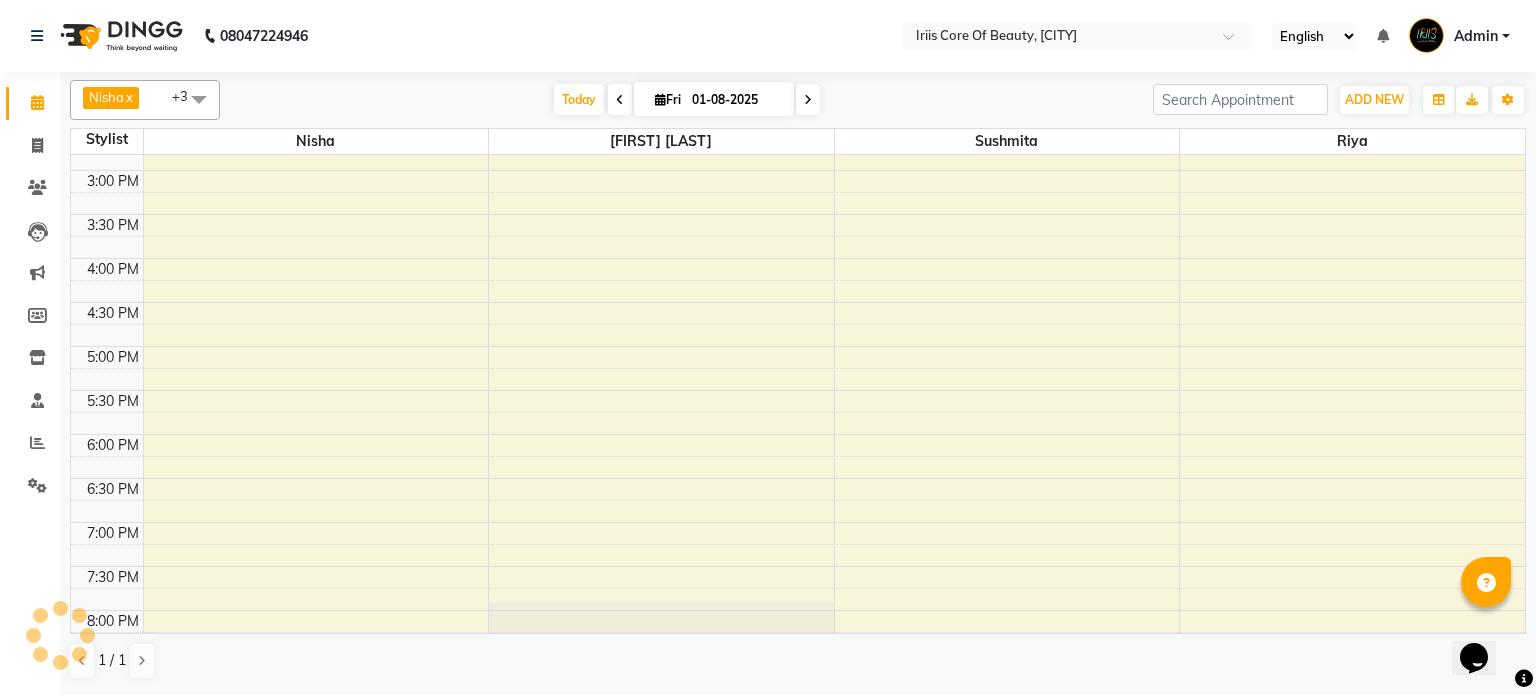 scroll, scrollTop: 517, scrollLeft: 0, axis: vertical 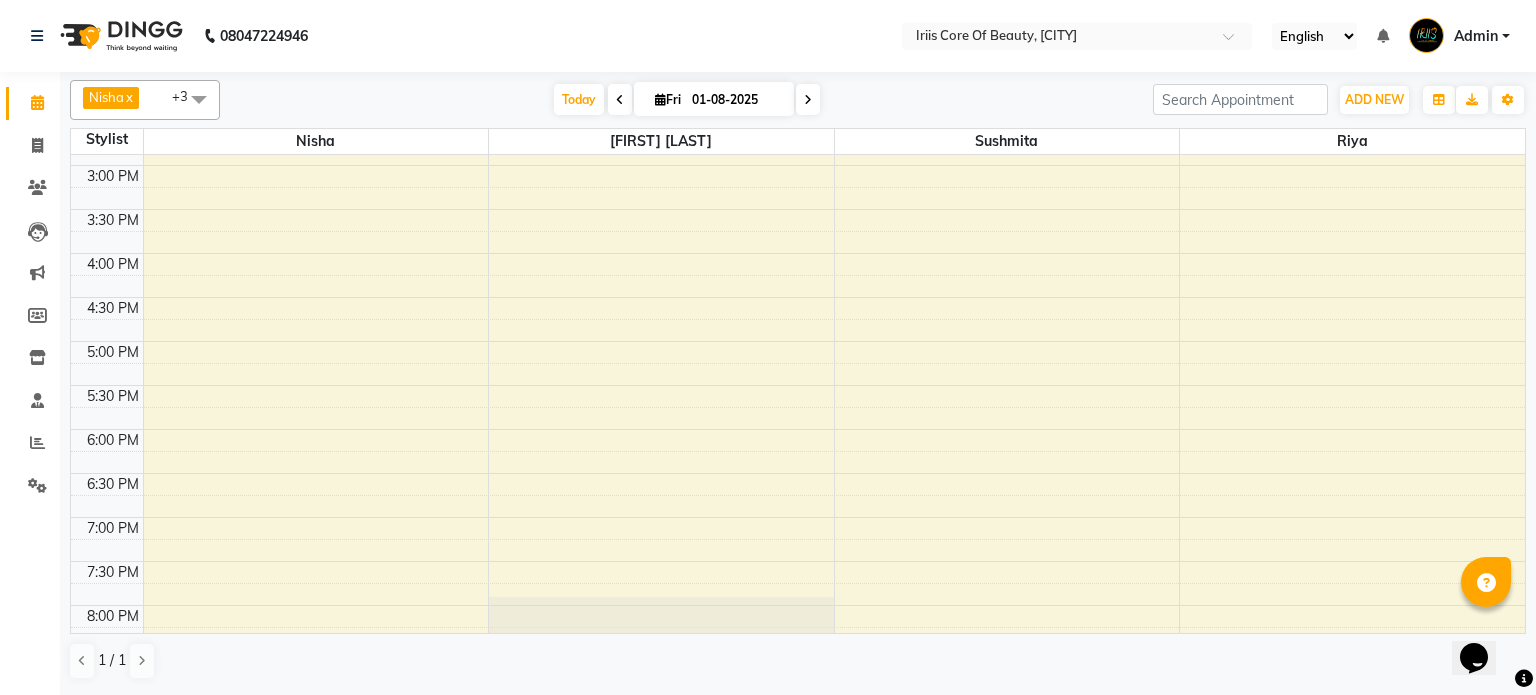 click on "9:00 AM 9:30 AM 10:00 AM 10:30 AM 11:00 AM 11:30 AM 12:00 PM 12:30 PM 1:00 PM 1:30 PM 2:00 PM 2:30 PM 3:00 PM 3:30 PM 4:00 PM 4:30 PM 5:00 PM 5:30 PM 6:00 PM 6:30 PM 7:00 PM 7:30 PM 8:00 PM 8:30 PM 9:00 PM 9:30 PM" at bounding box center [798, 209] 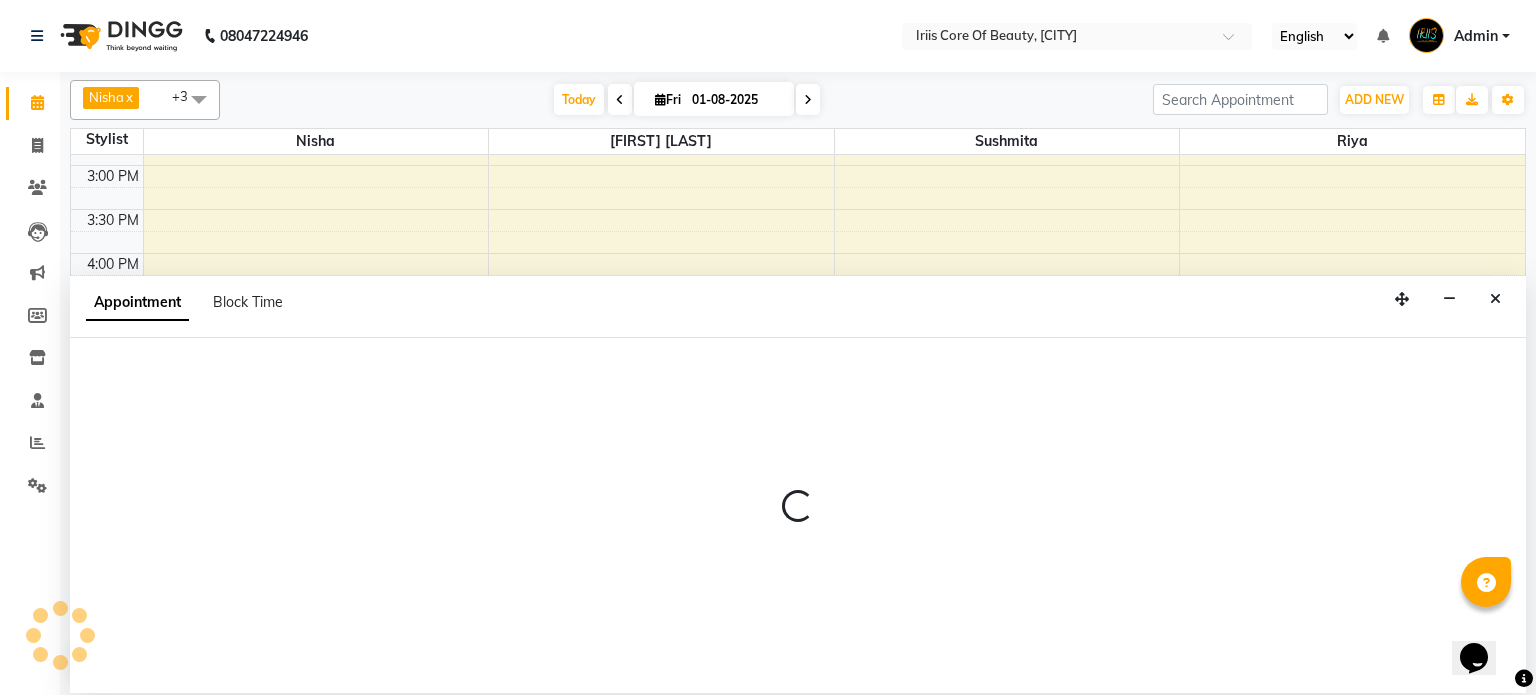 select on "tentative" 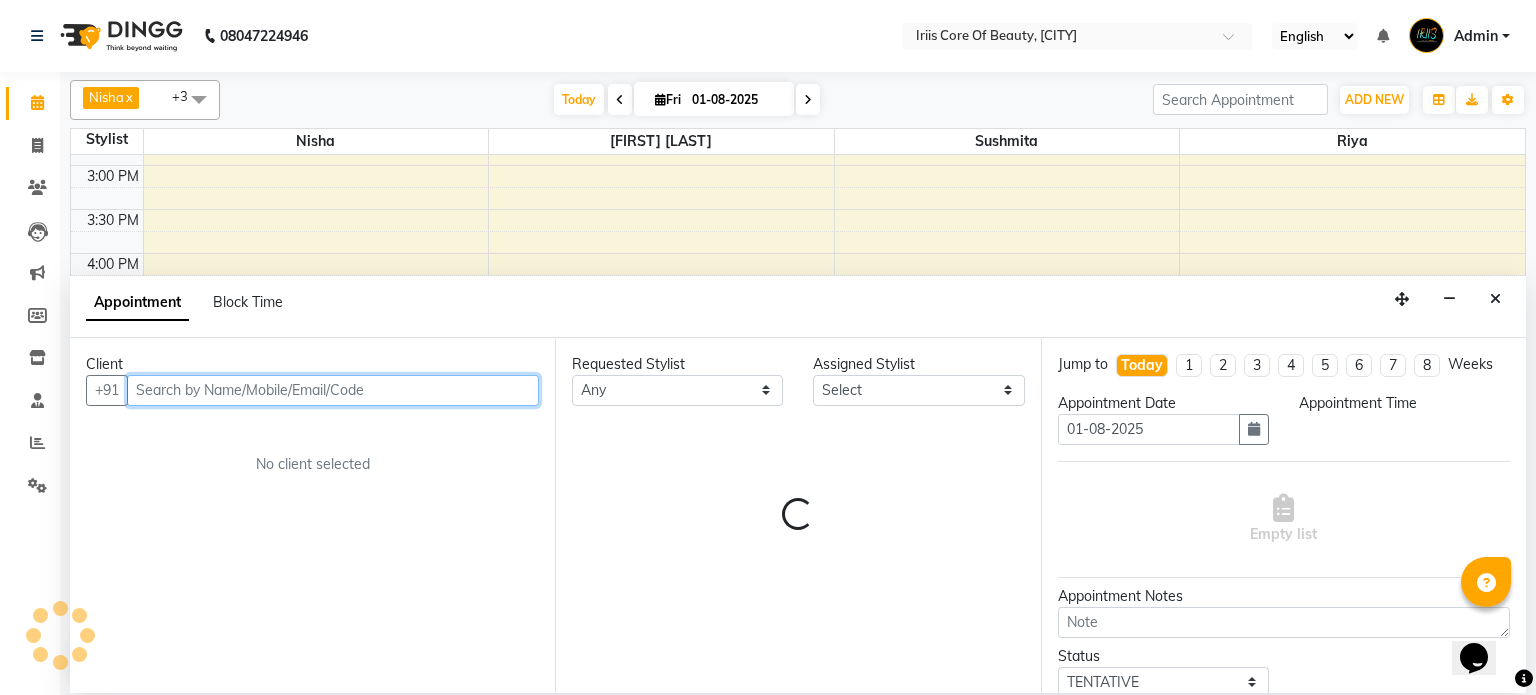select on "1035" 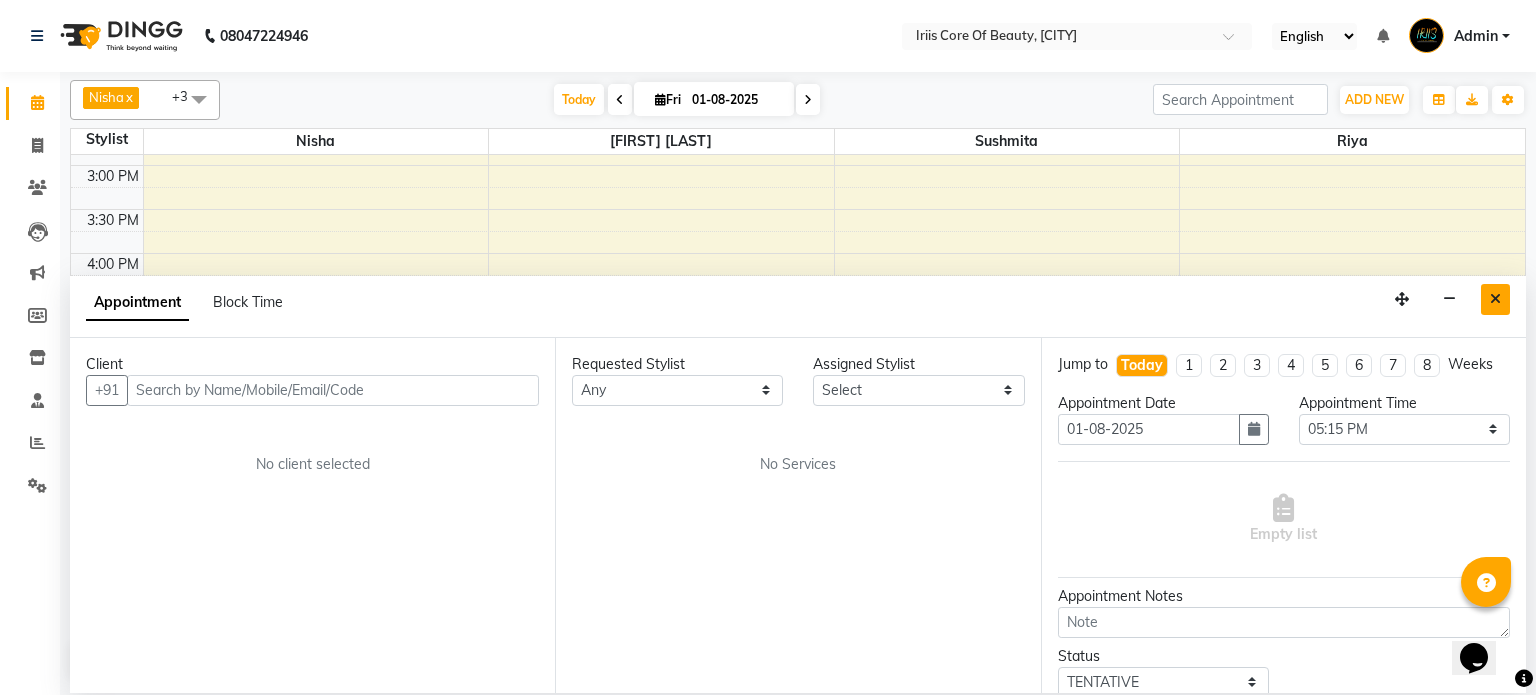 click at bounding box center (1495, 299) 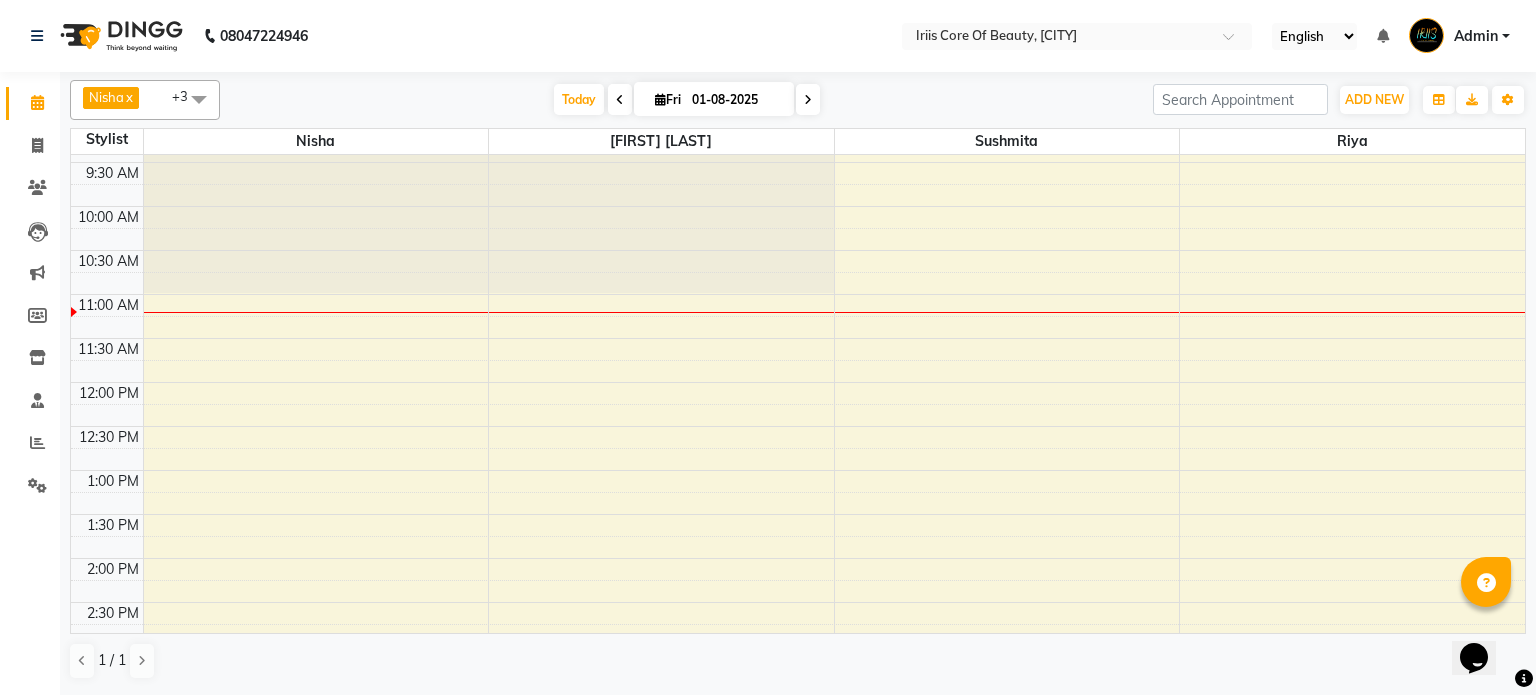scroll, scrollTop: 0, scrollLeft: 0, axis: both 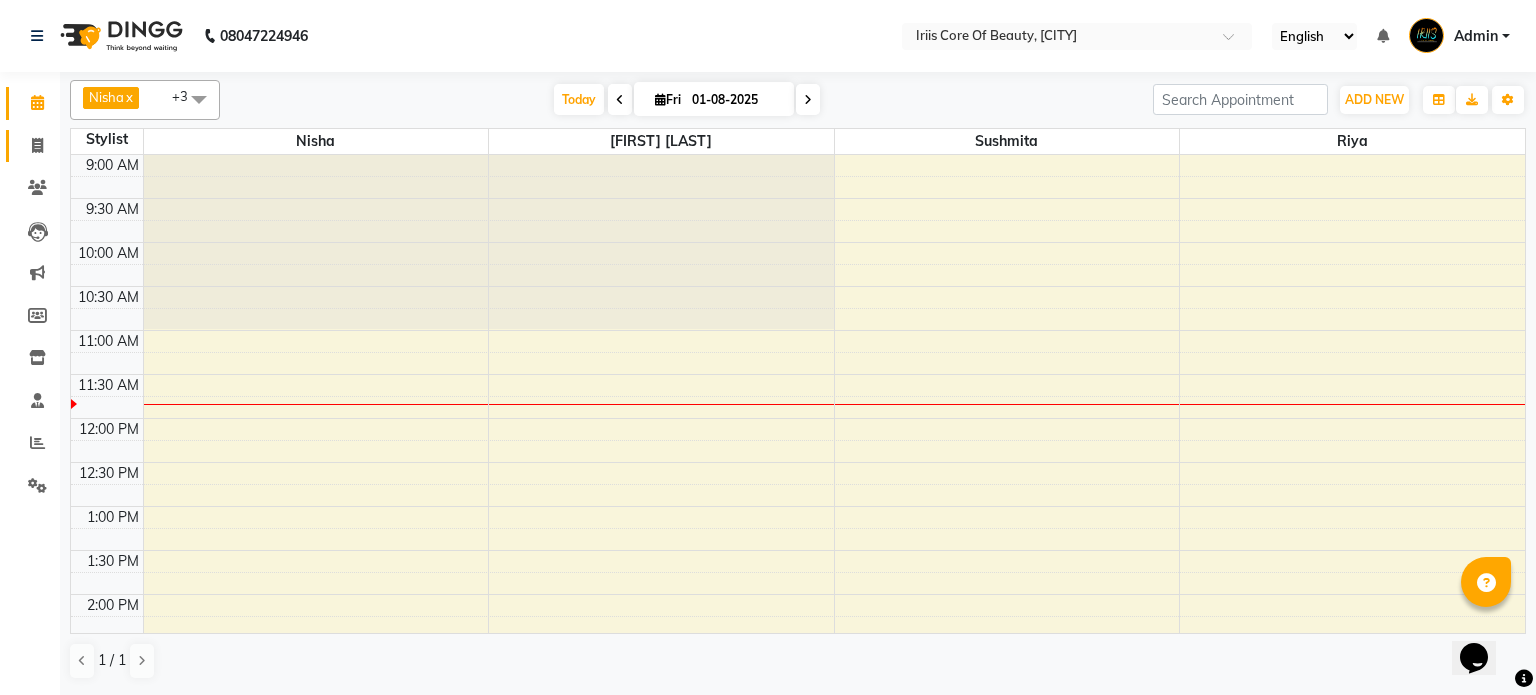 click 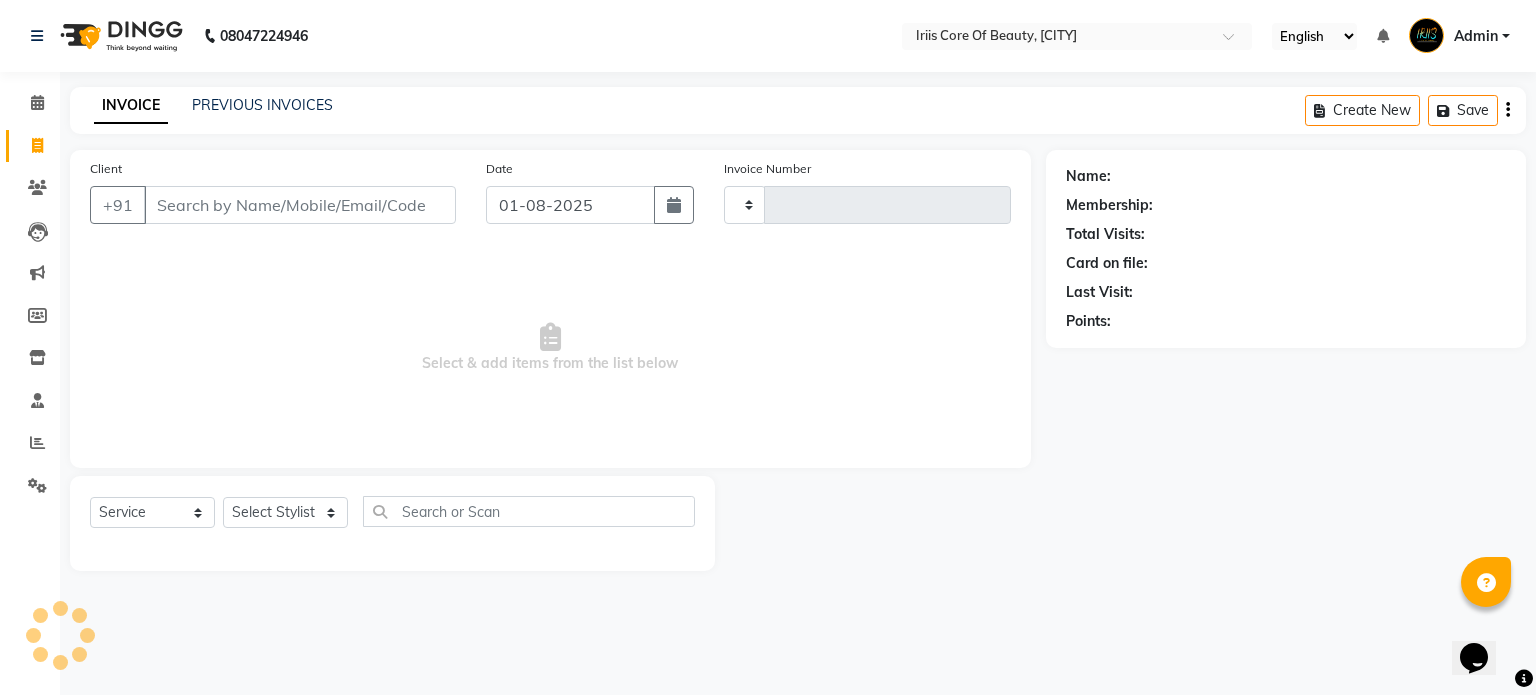 type on "0735" 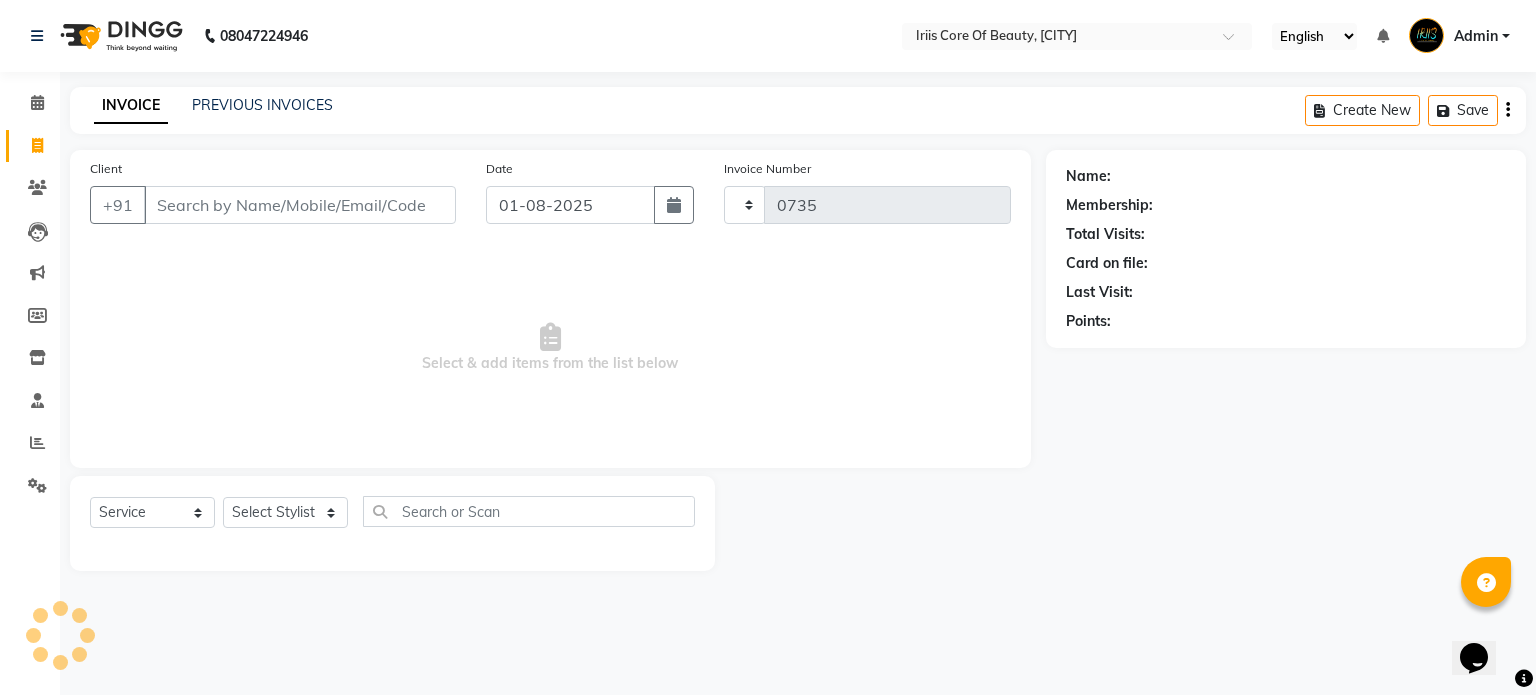select on "43" 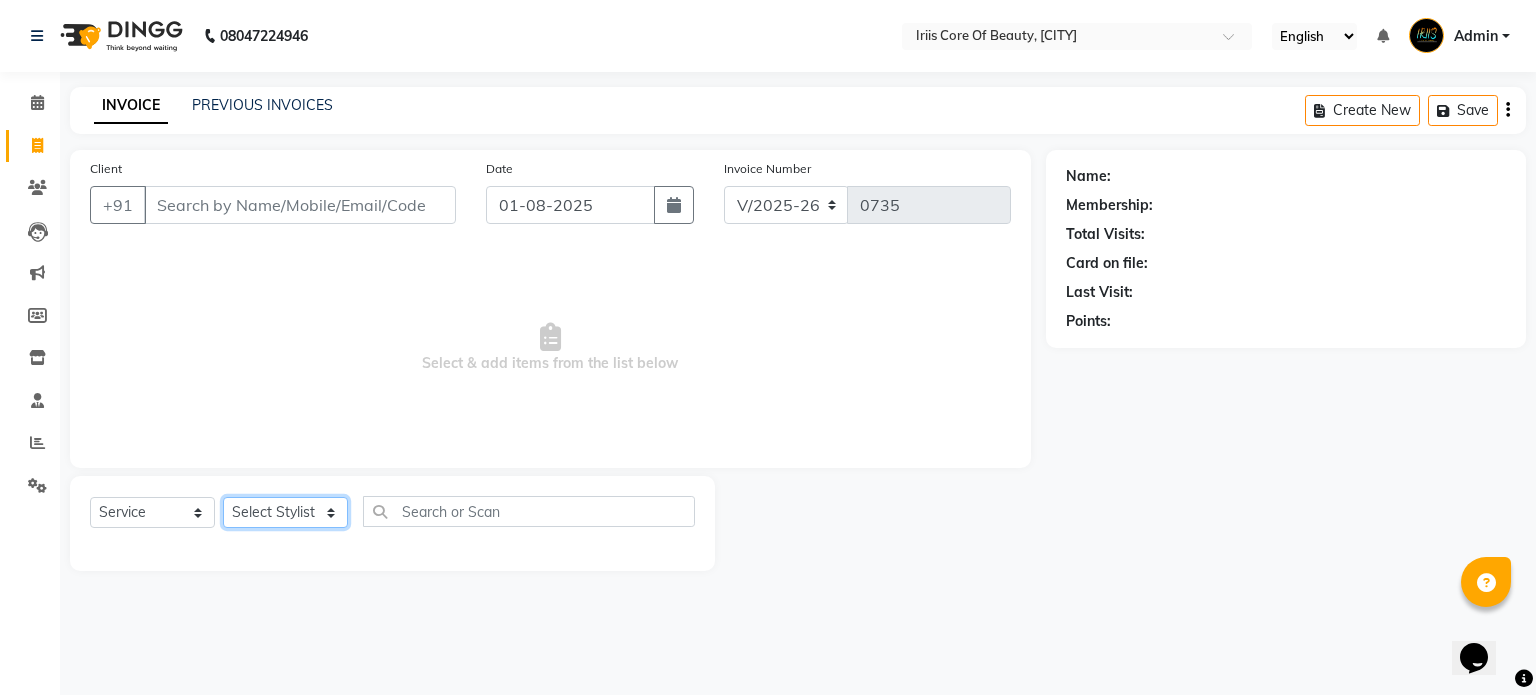 click on "Select Stylist [FIRST] [LAST] [FIRST] [LAST] [FIRST] [LAST]" 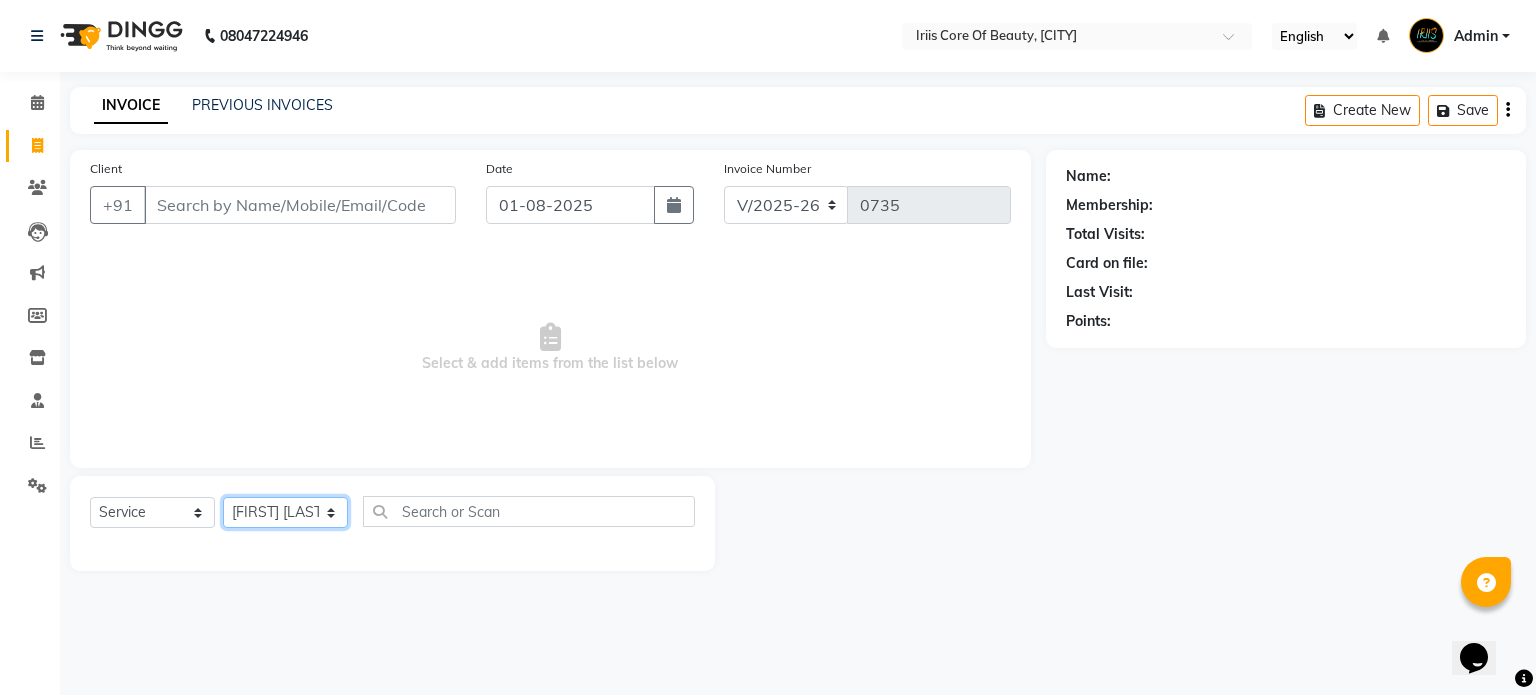 click on "Select Stylist [FIRST] [LAST] [FIRST] [LAST] [FIRST] [LAST]" 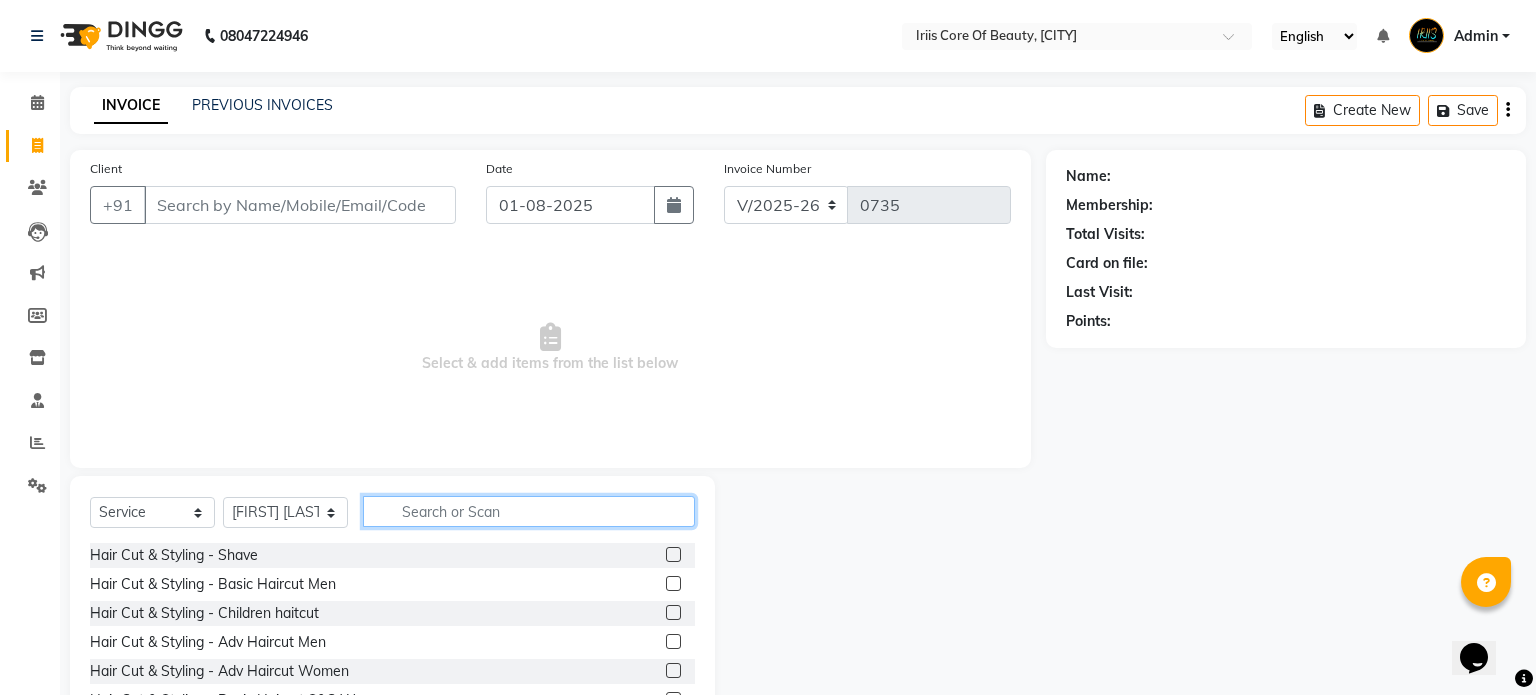click 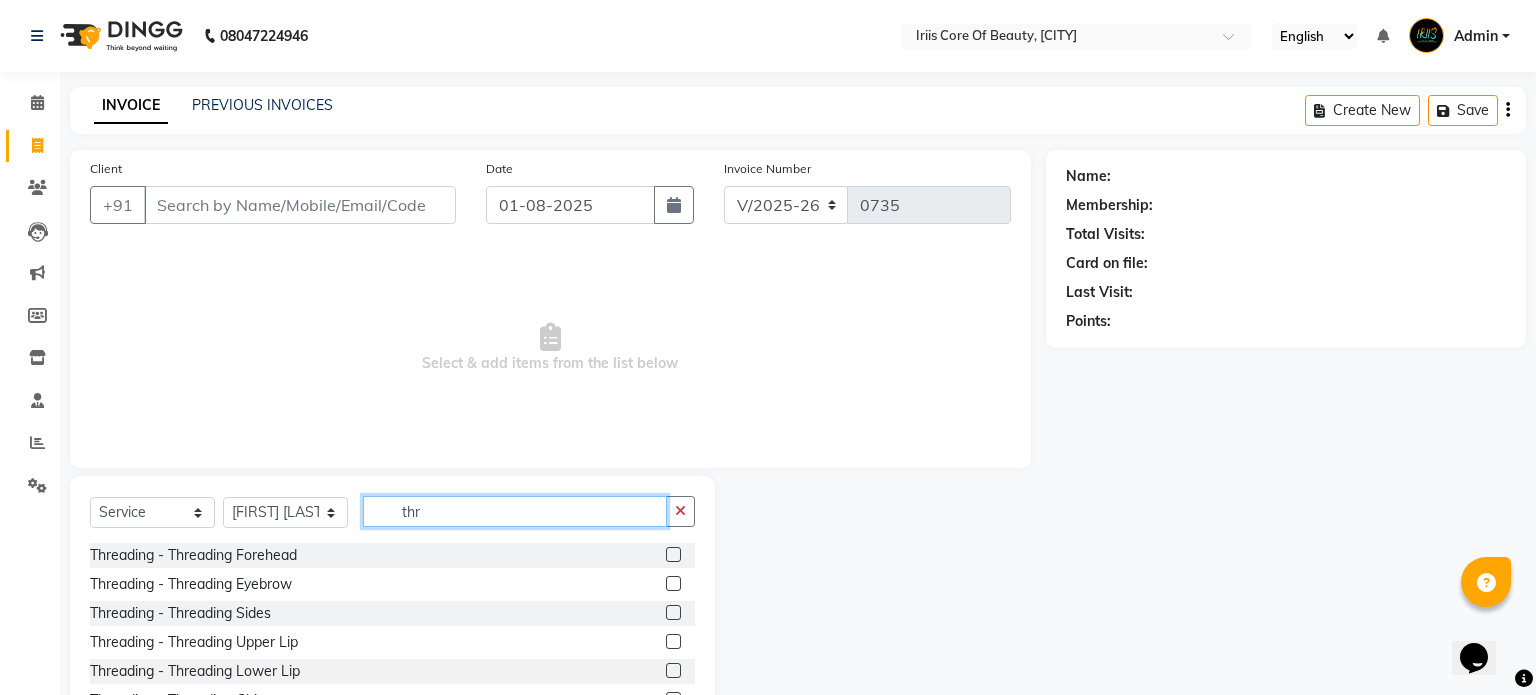 type on "thr" 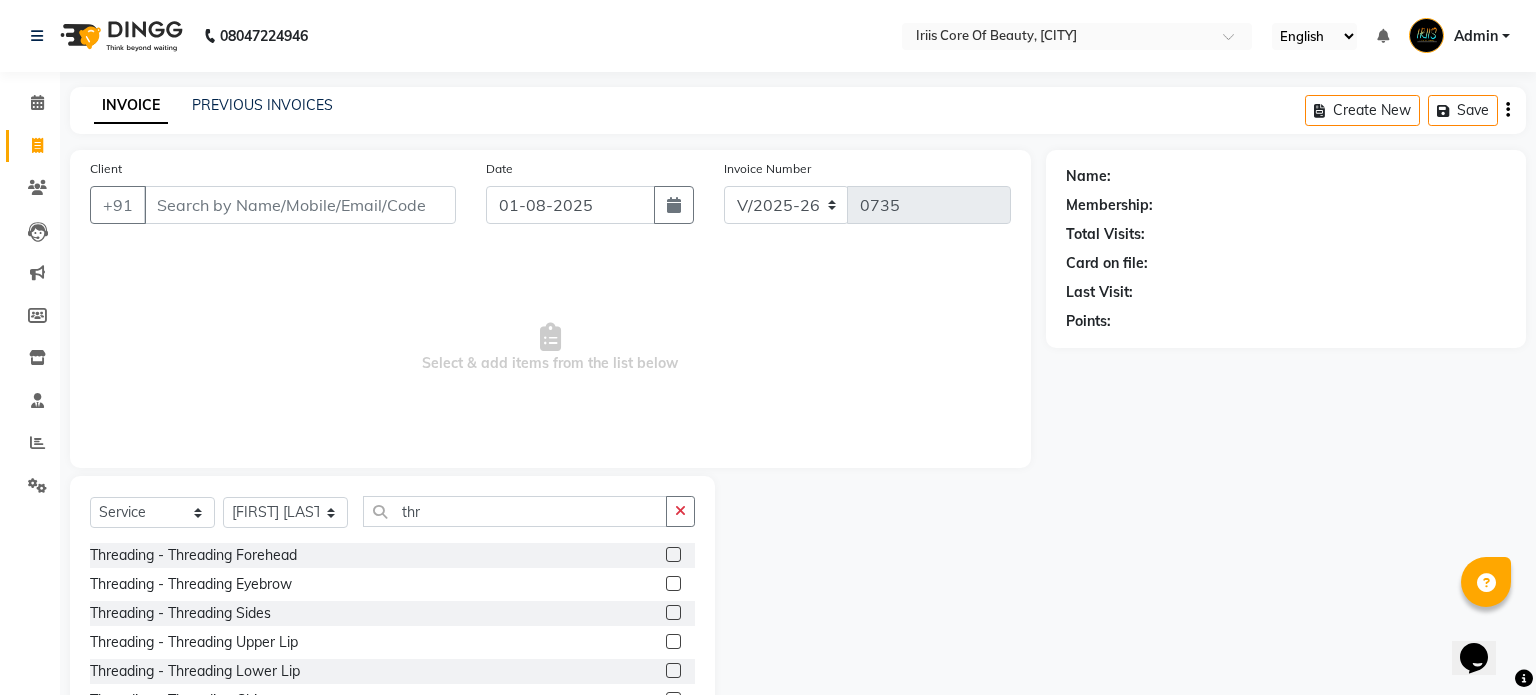 click 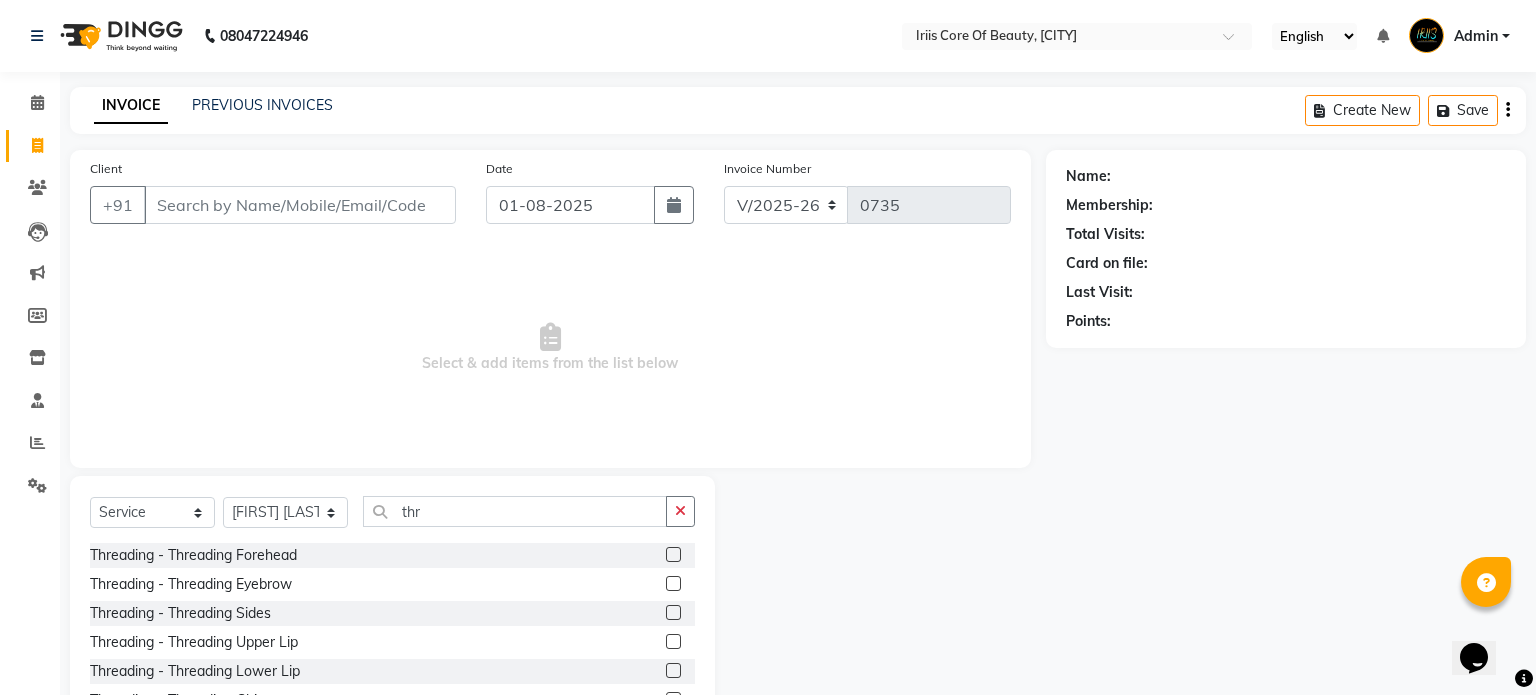 click at bounding box center [672, 584] 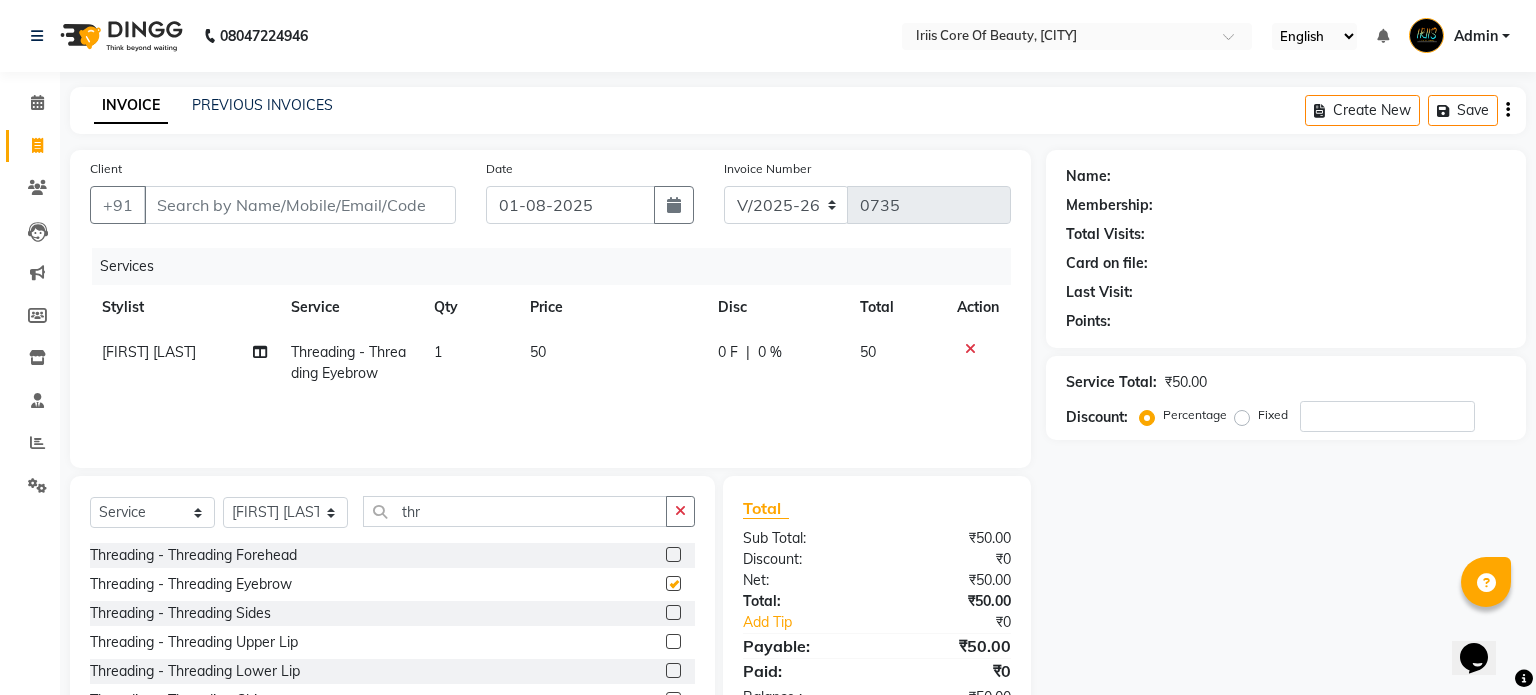 checkbox on "false" 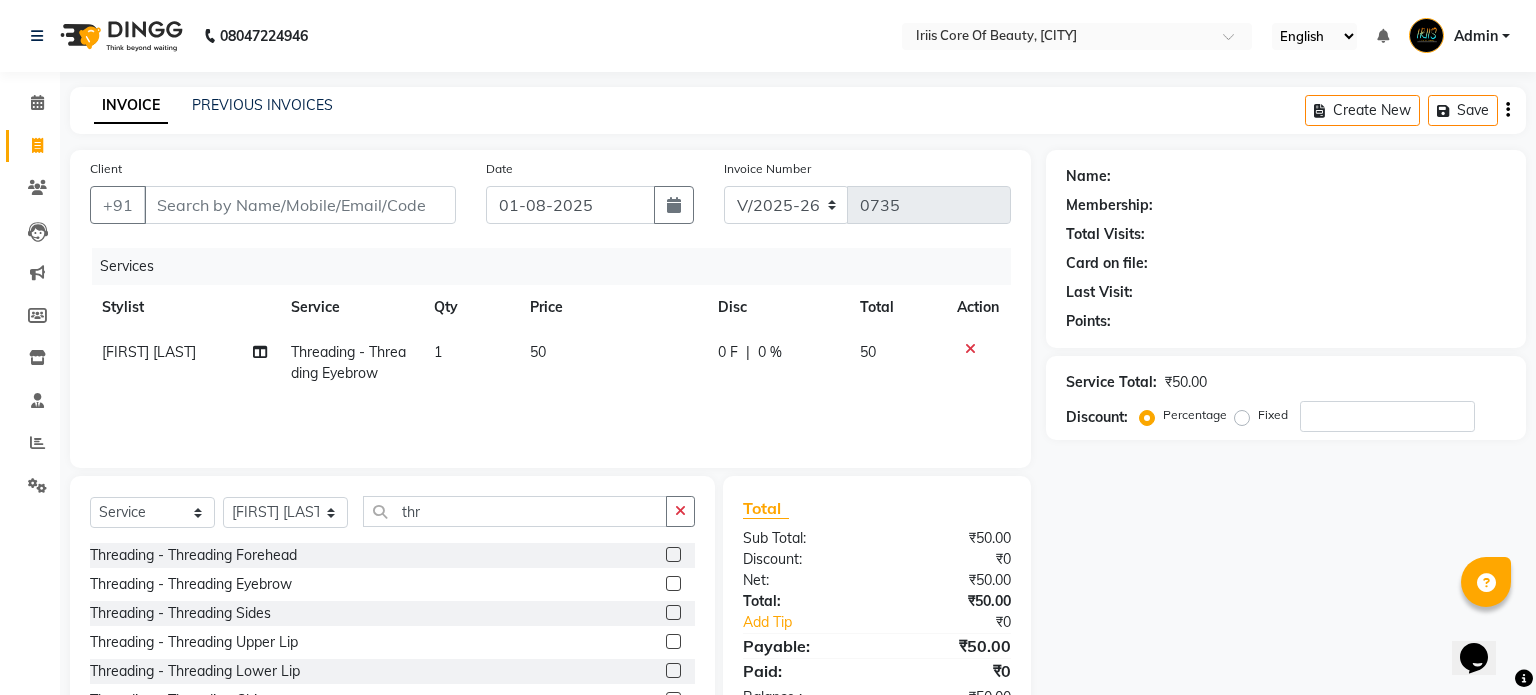 click 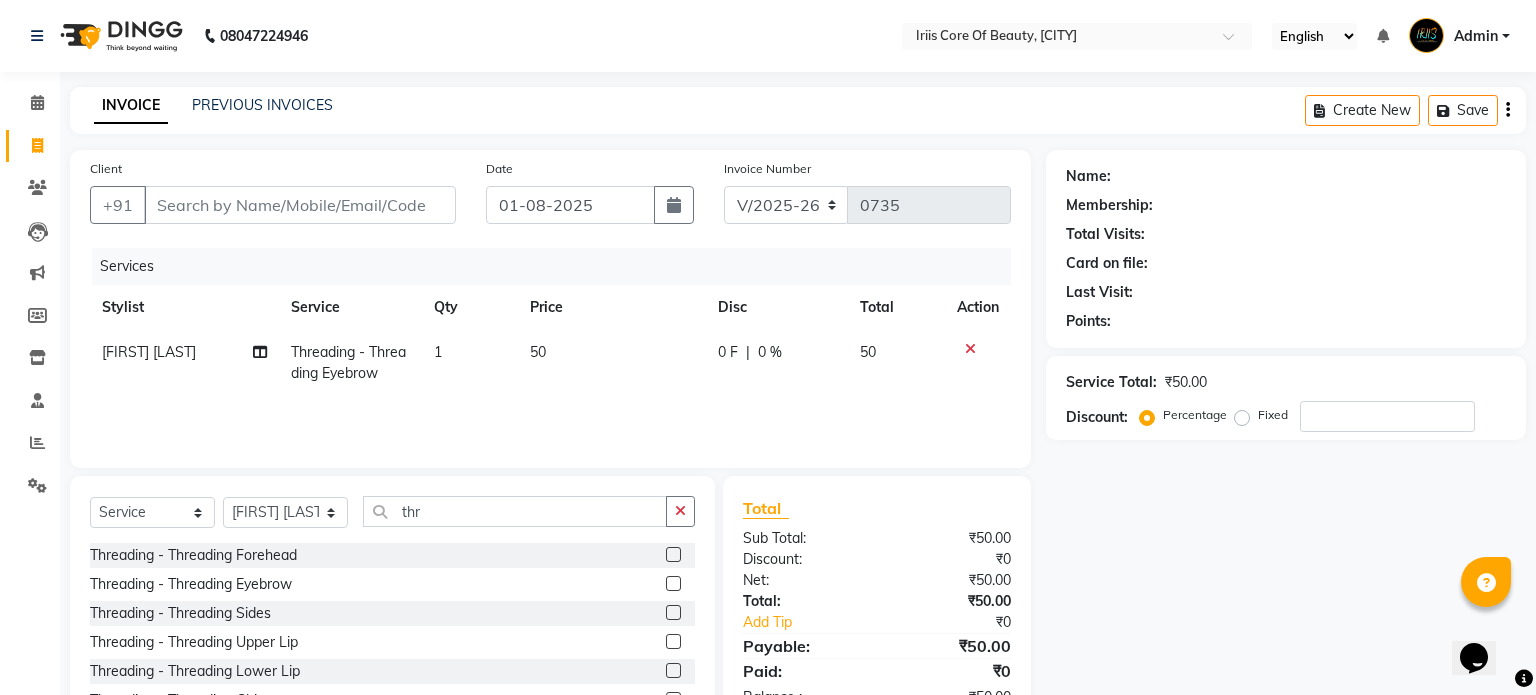 click at bounding box center (672, 642) 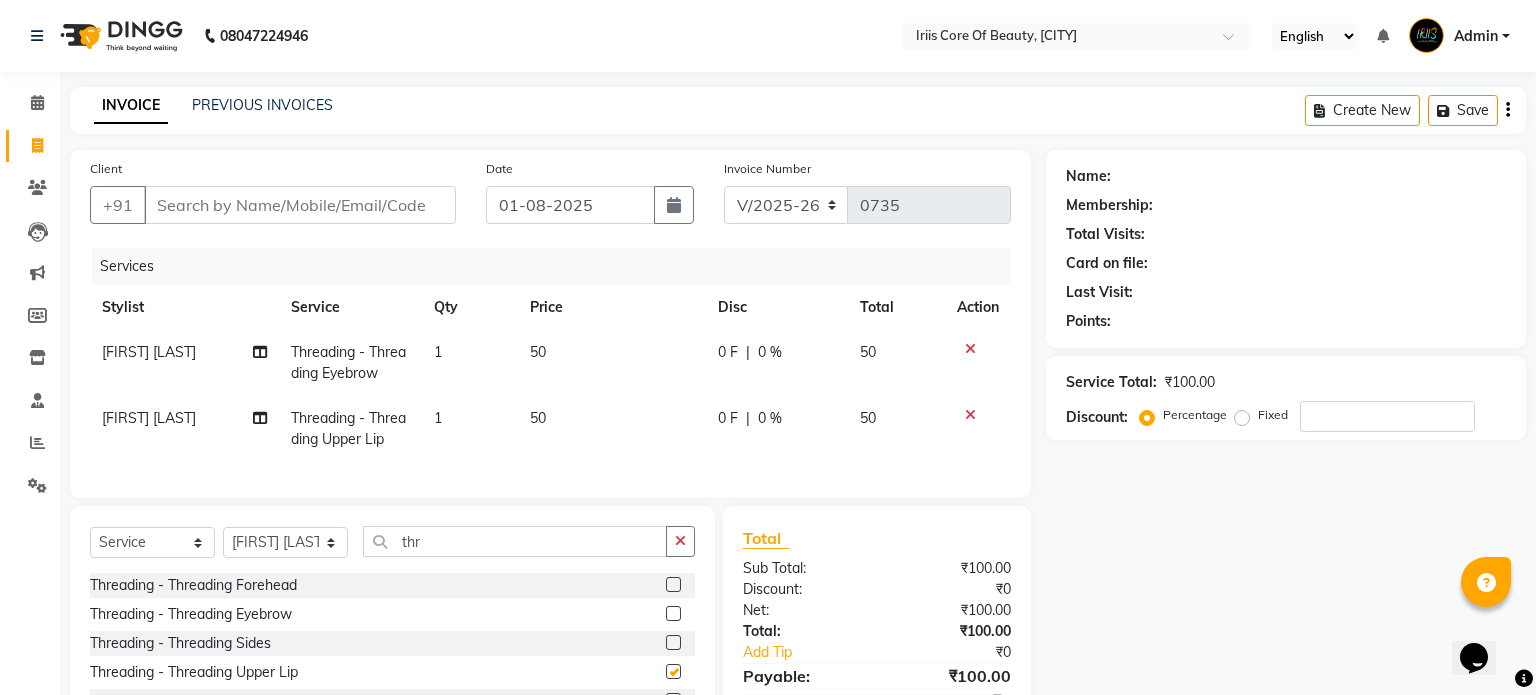 checkbox on "false" 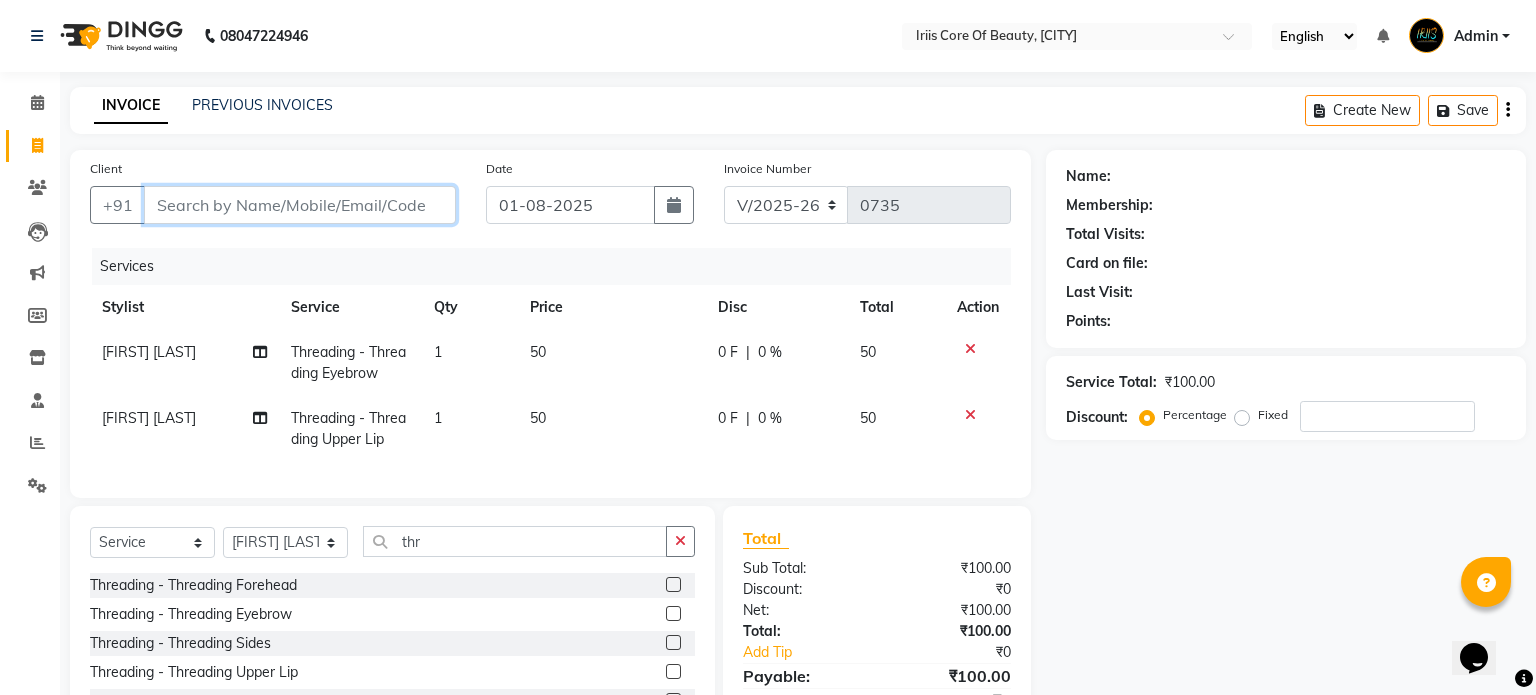 click on "Client" at bounding box center [300, 205] 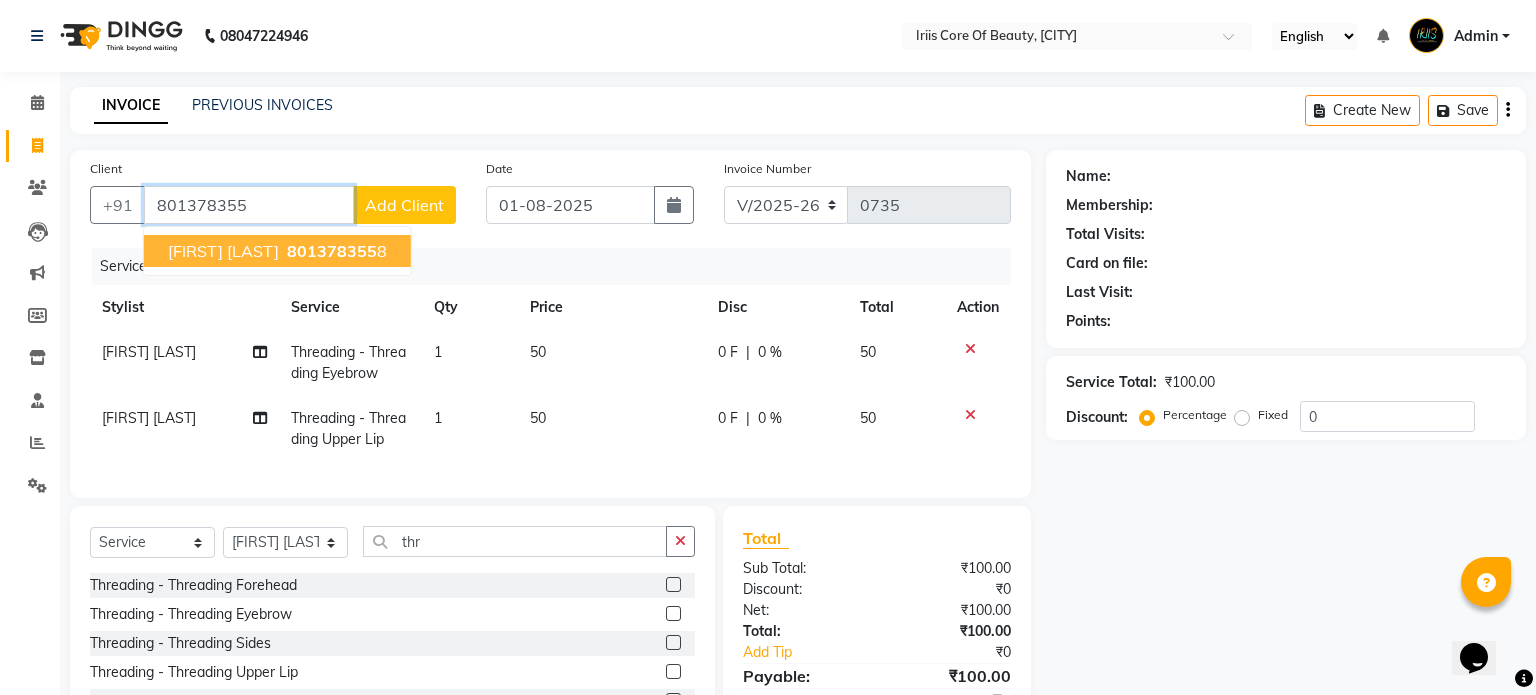 click on "[FIRST] [LAST] [PHONE]" at bounding box center [277, 251] 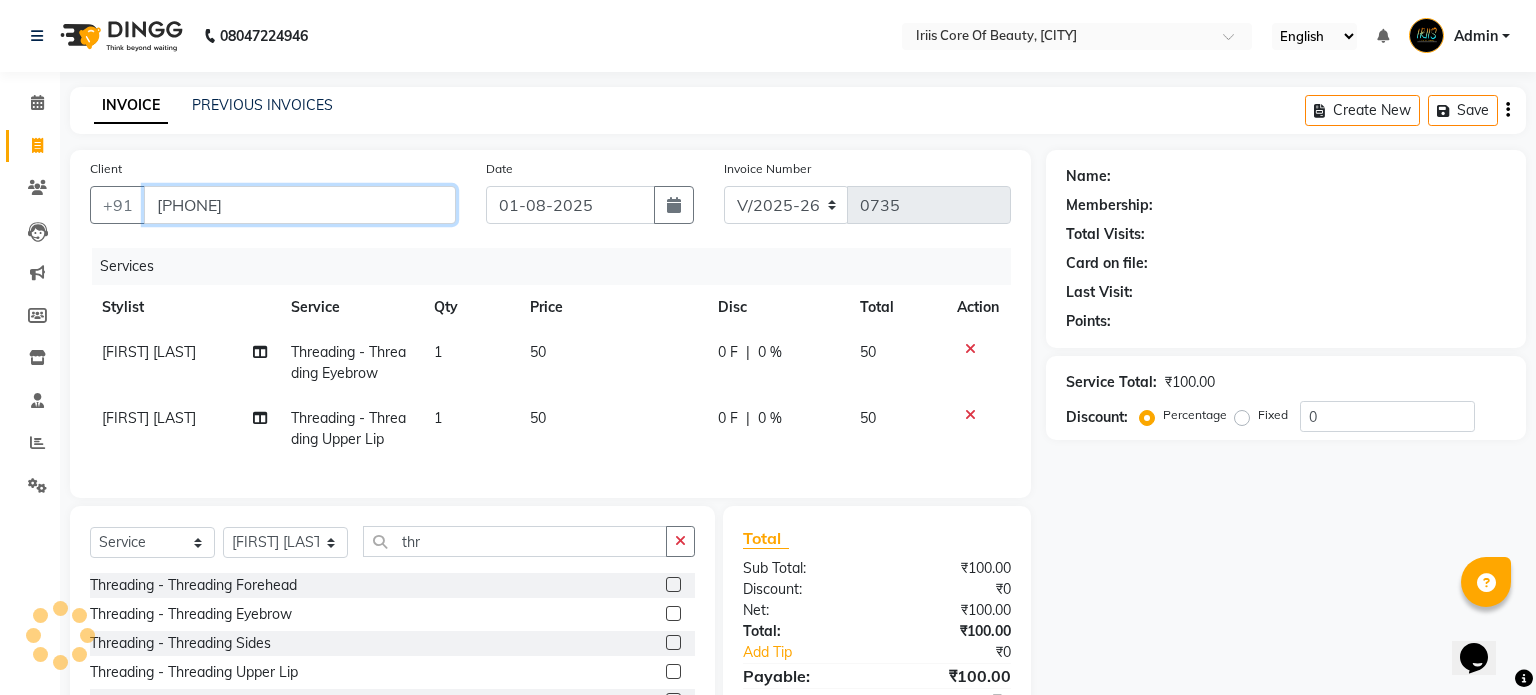 type on "[PHONE]" 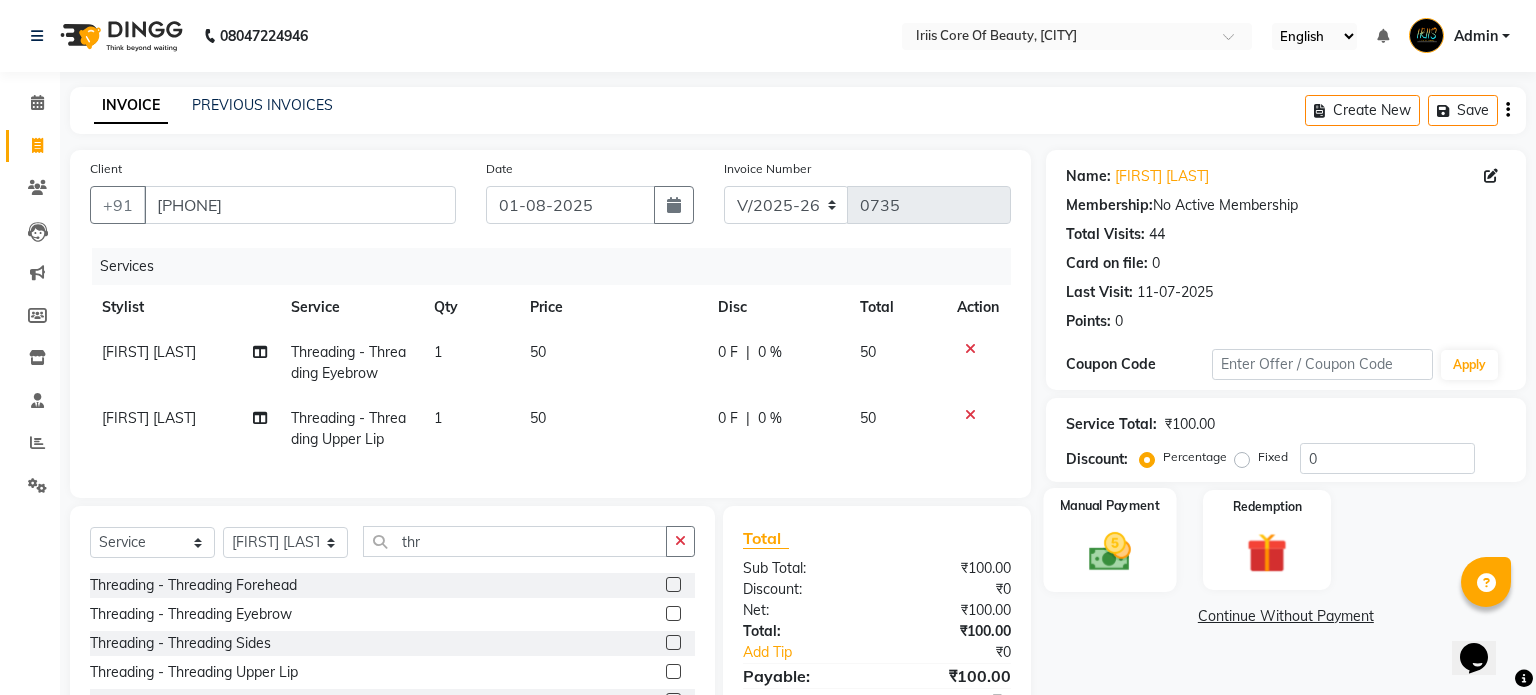 click on "Manual Payment" 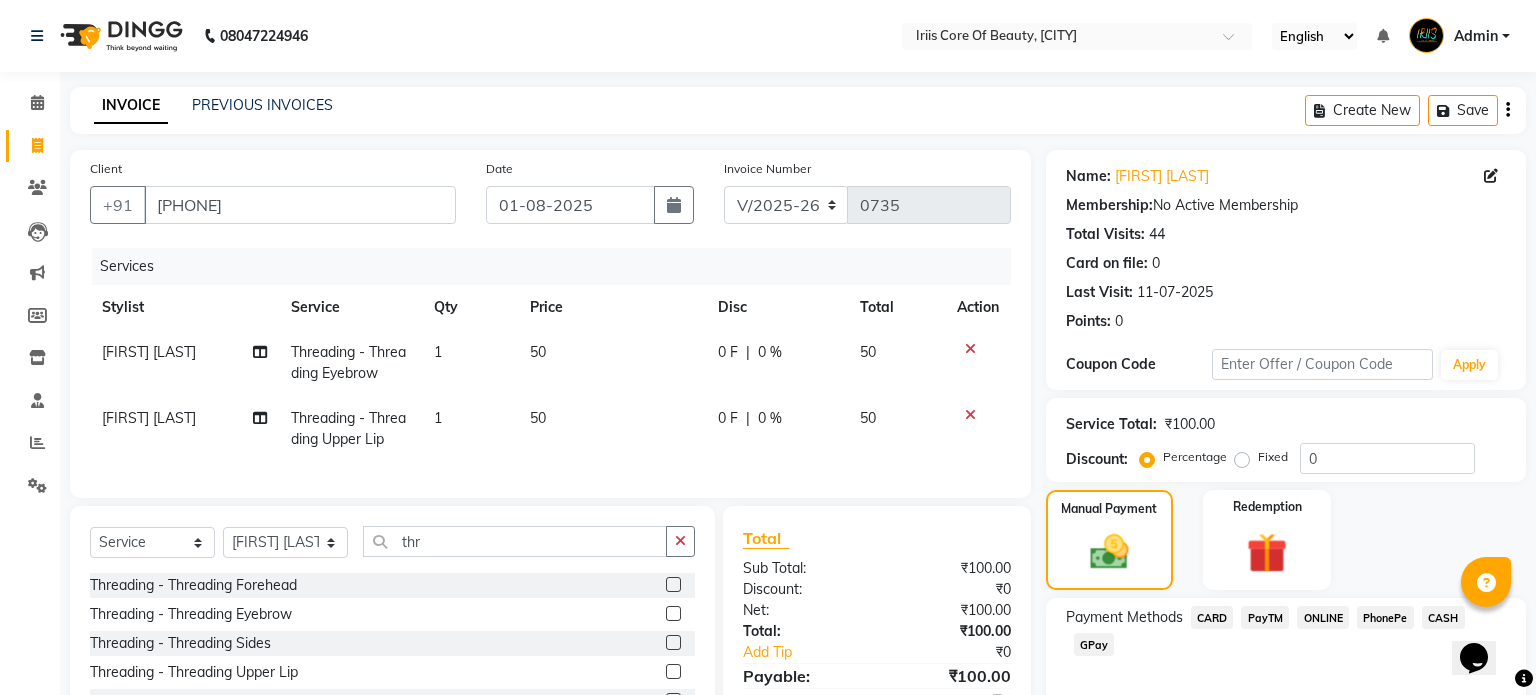 click on "ONLINE" 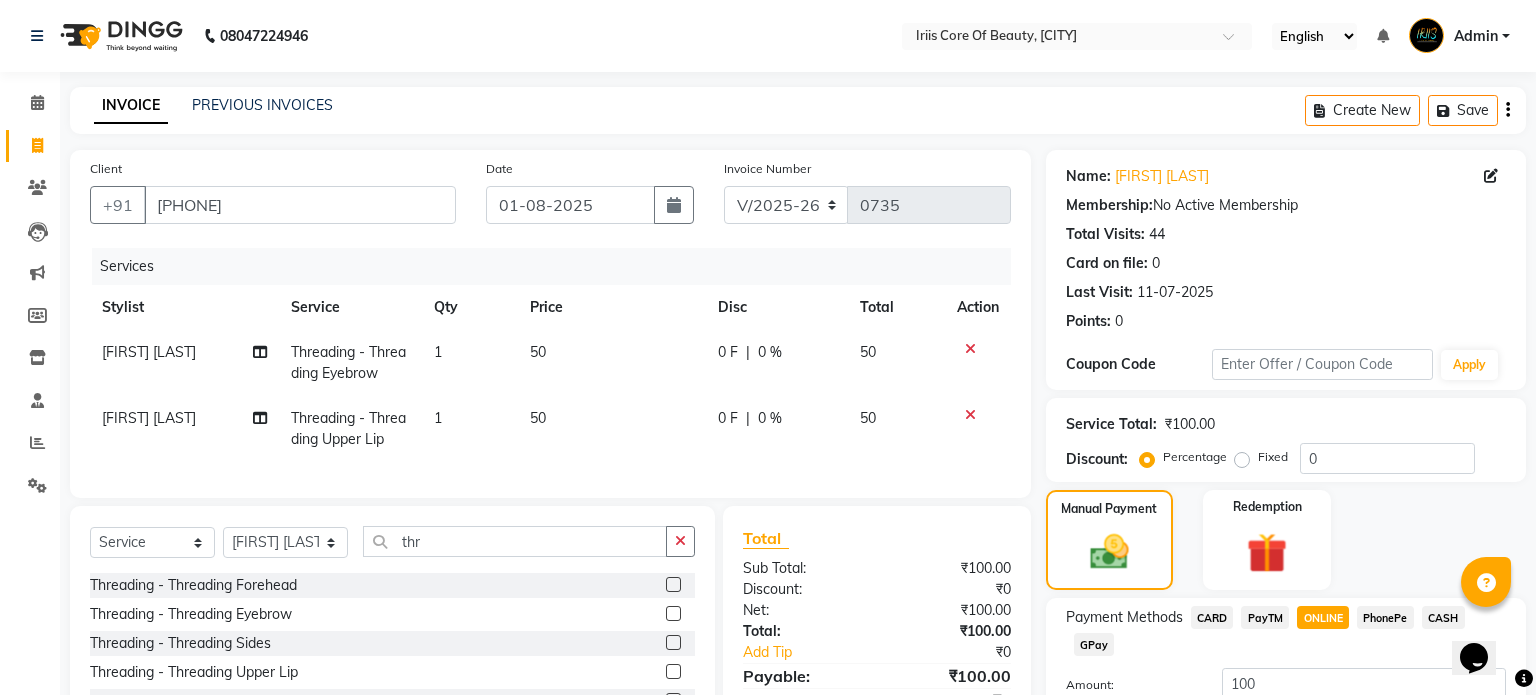 scroll, scrollTop: 151, scrollLeft: 0, axis: vertical 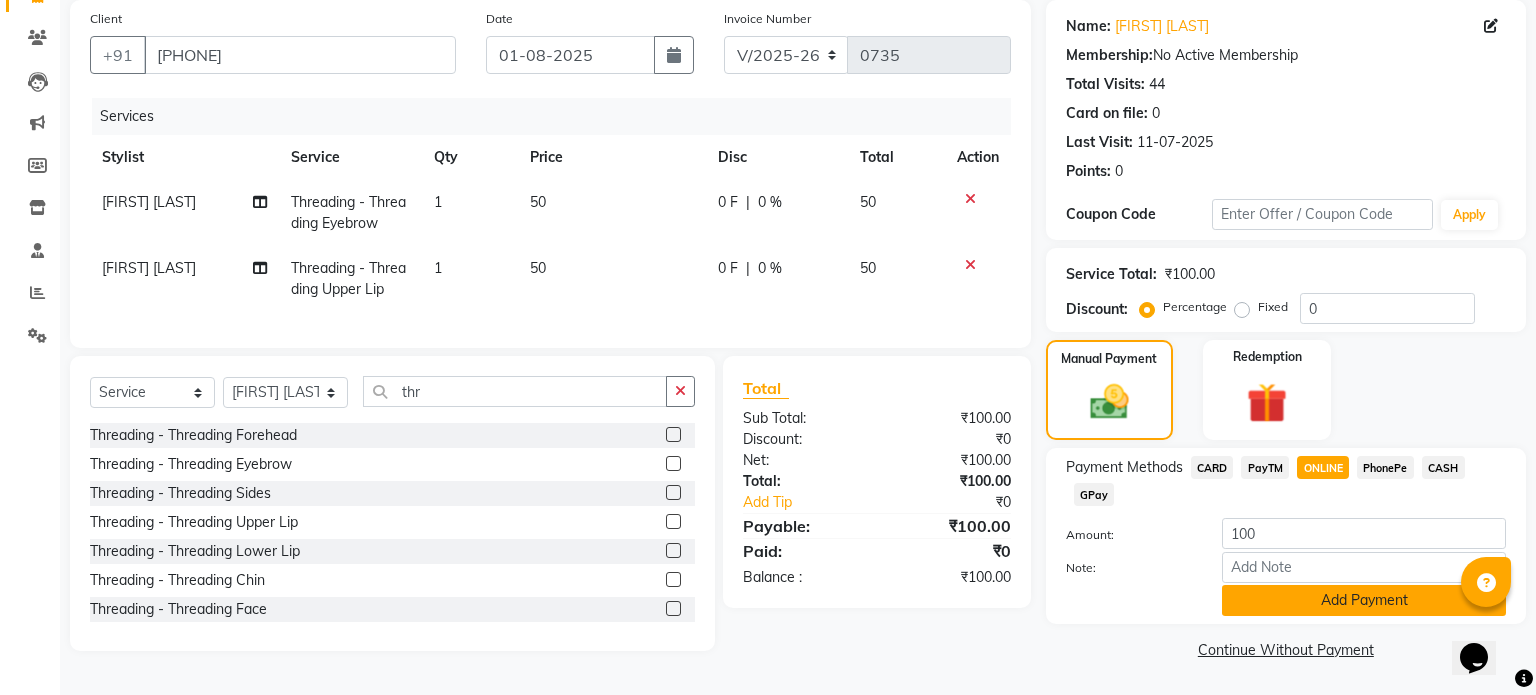 click on "Add Payment" 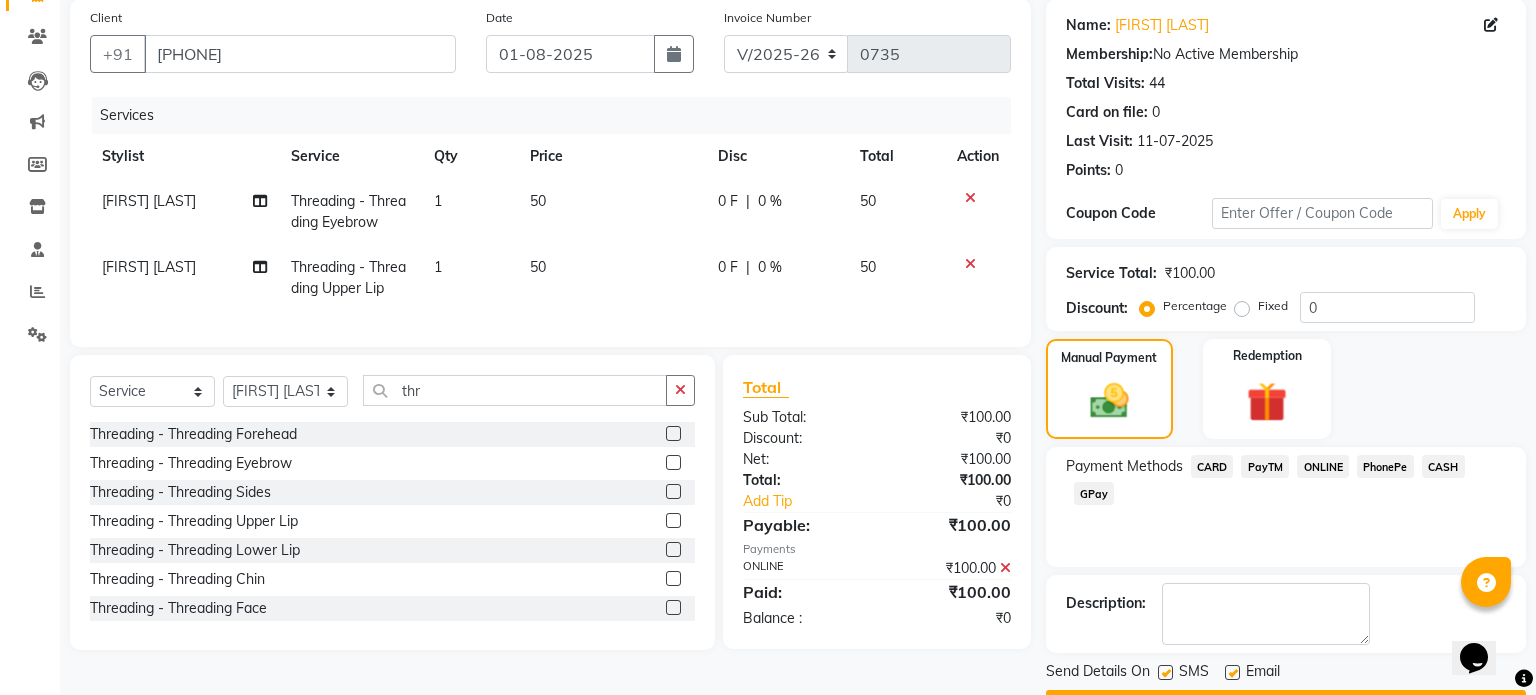 scroll, scrollTop: 205, scrollLeft: 0, axis: vertical 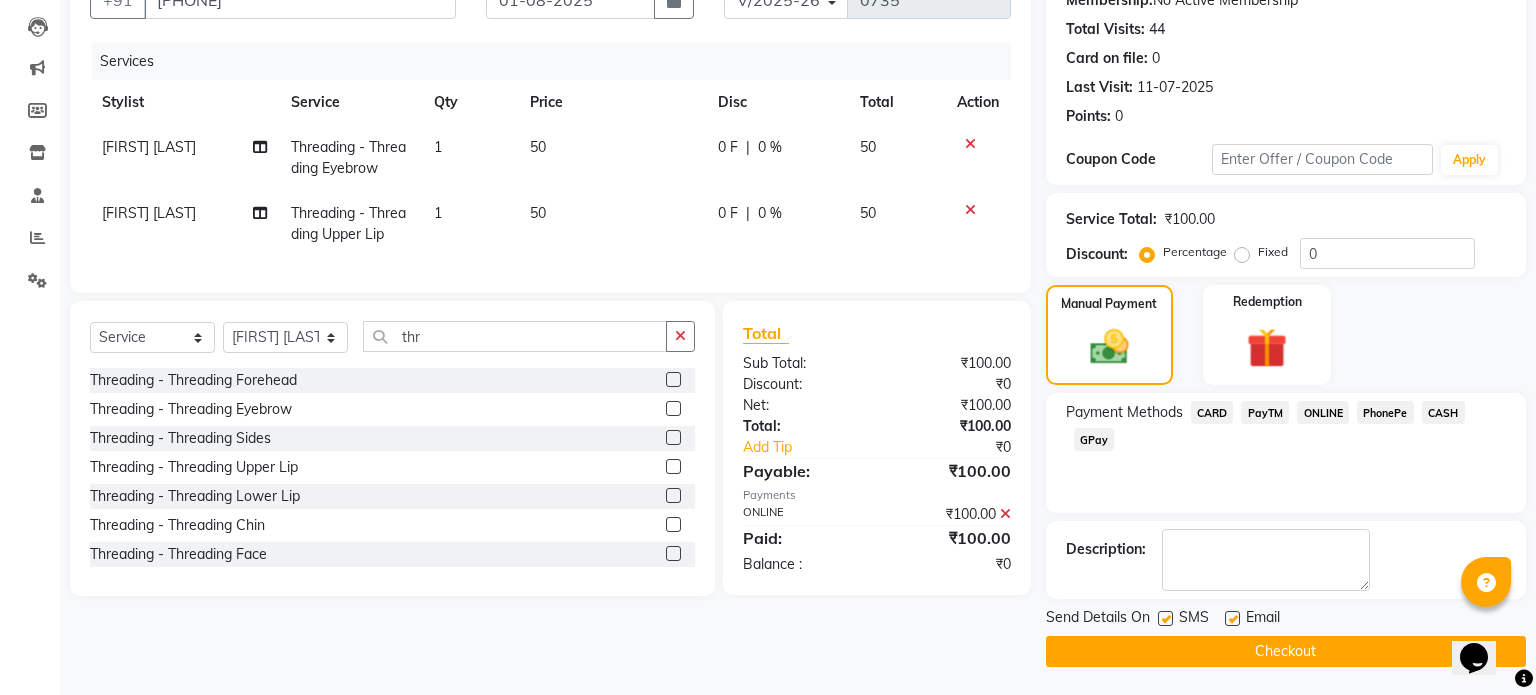 click on "Checkout" 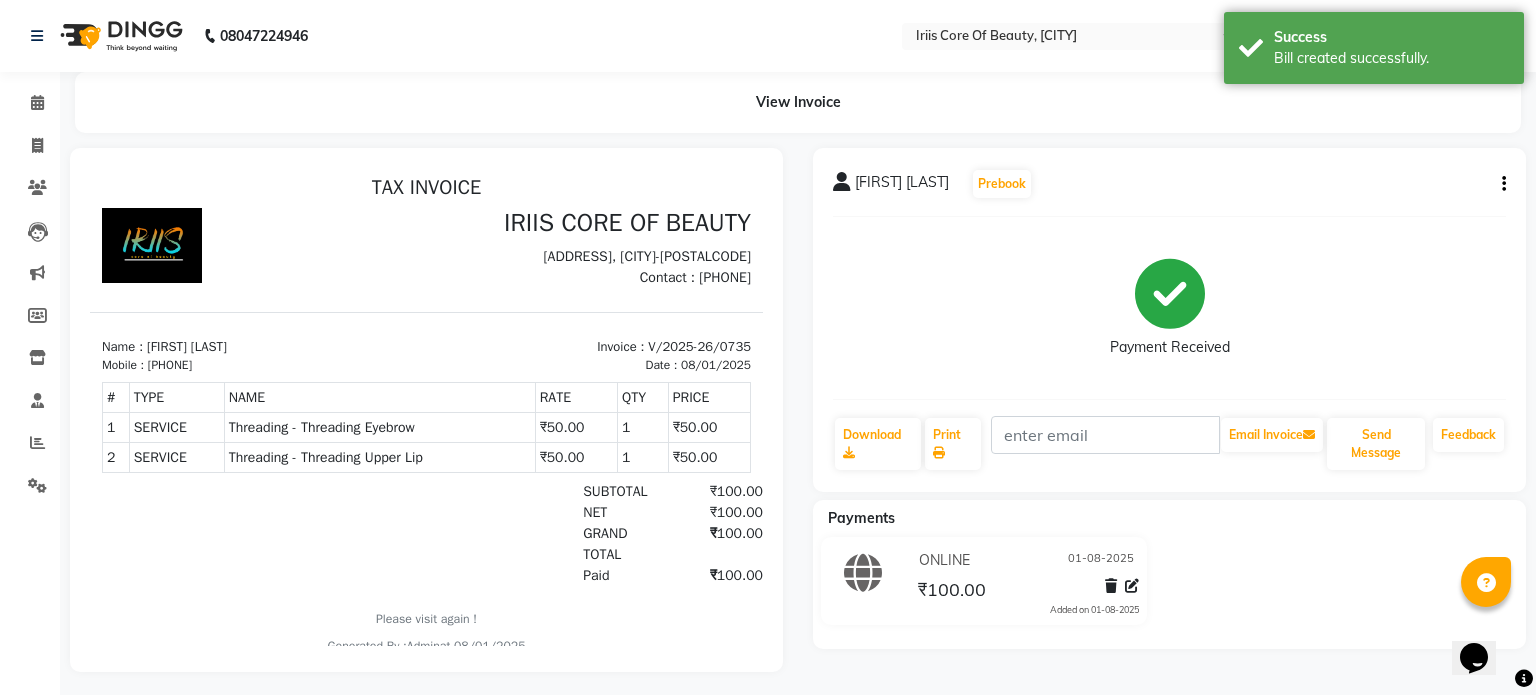 scroll, scrollTop: 0, scrollLeft: 0, axis: both 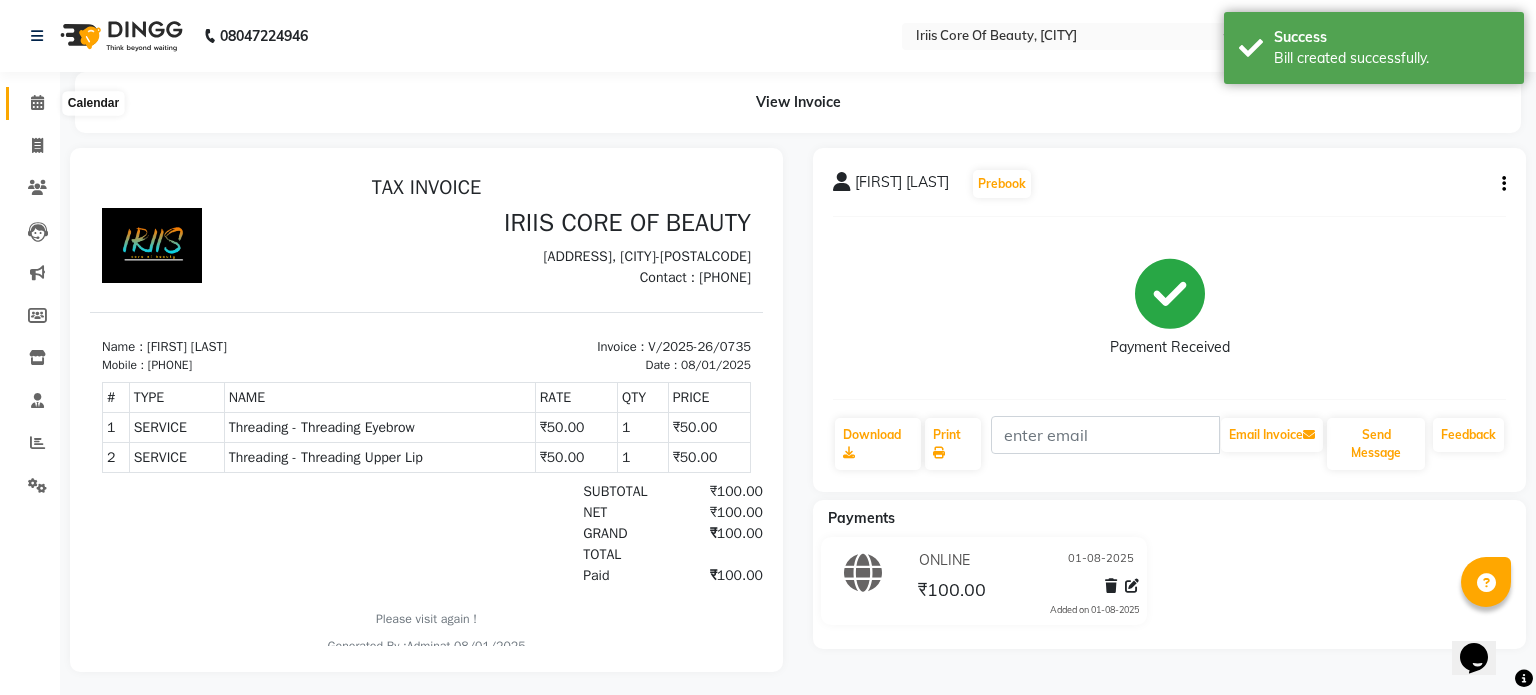 click 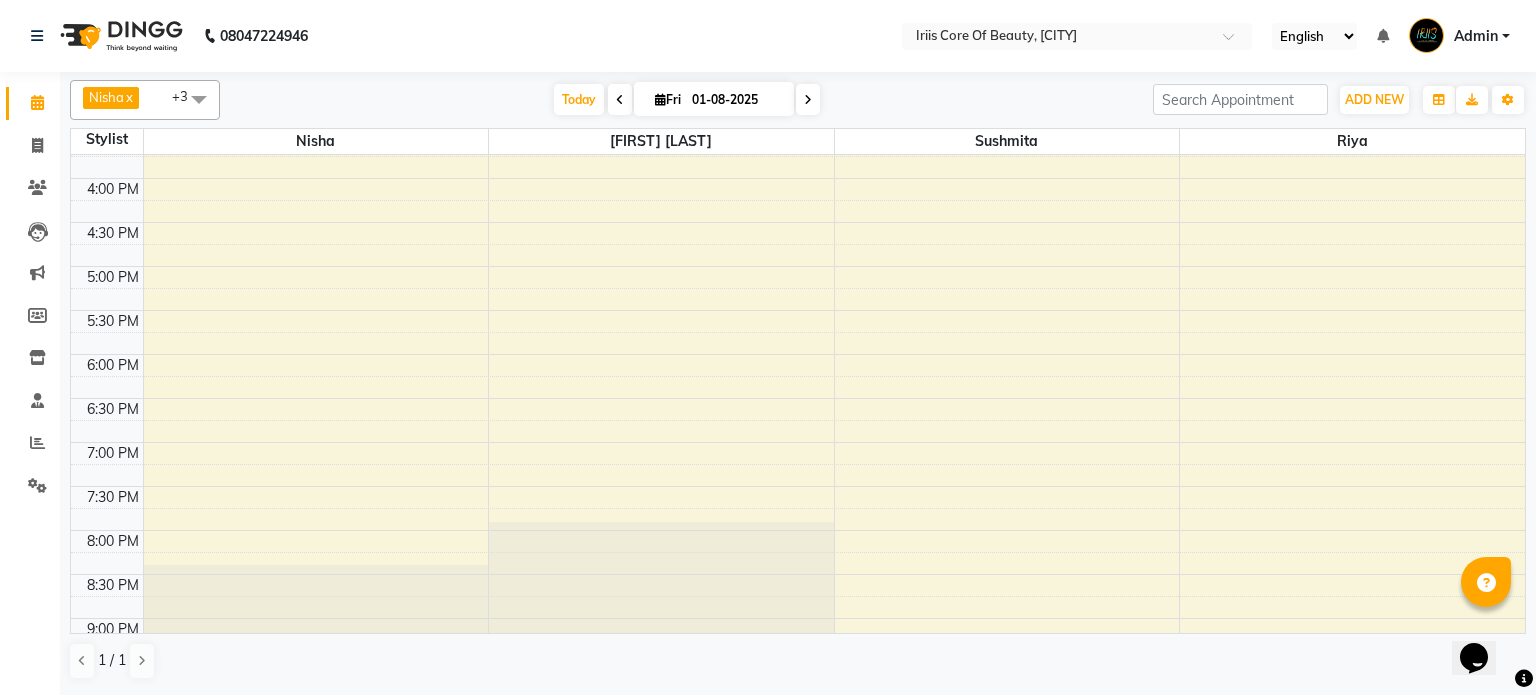 scroll, scrollTop: 580, scrollLeft: 0, axis: vertical 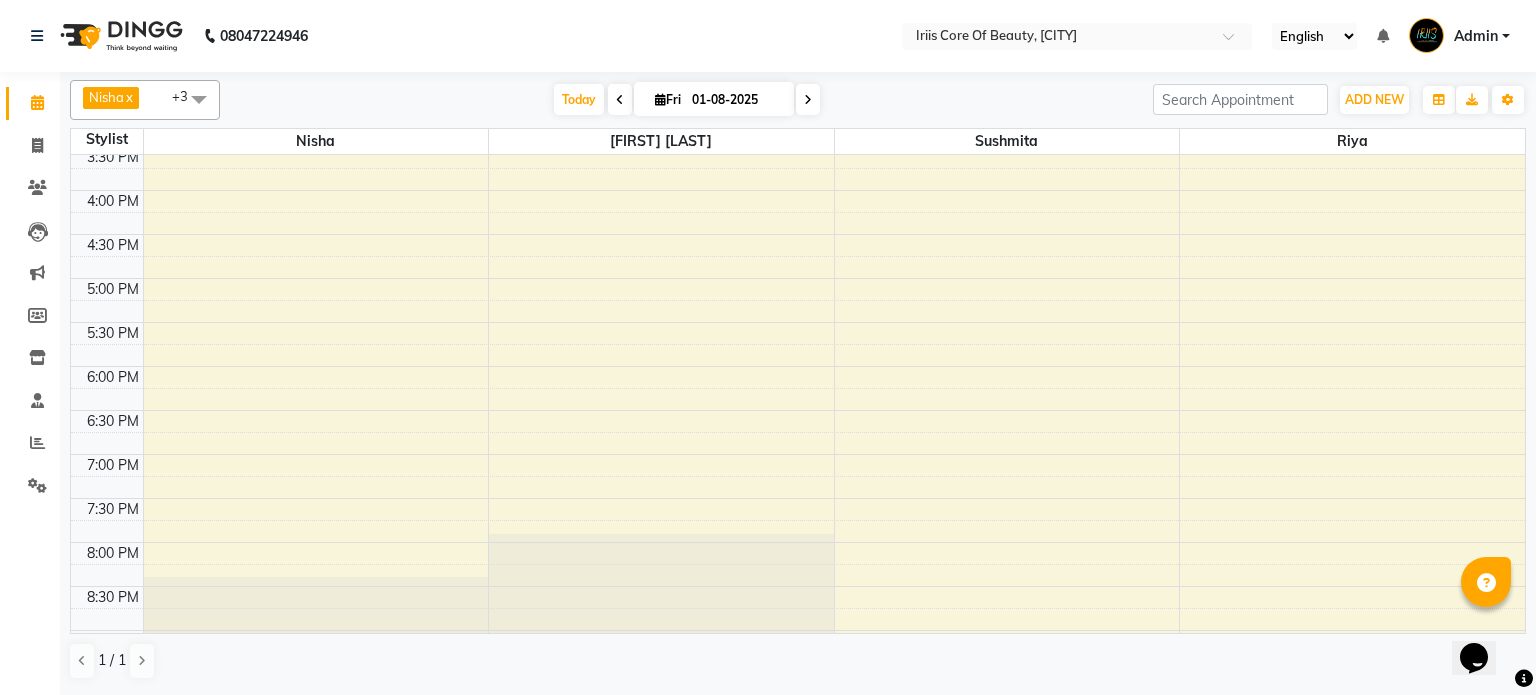 click on "[TIME] [TIME] [TIME] [TIME] [TIME] [TIME] [TIME] [TIME] [TIME] [TIME] [TIME] [TIME] [TIME] [TIME] [TIME] [TIME] [TIME] [TIME] [TIME] [TIME] [TIME] [TIME] [TIME] [TIME] [TIME] [TIME]     [FIRST] [LAST], TK01, [TIME]-[TIME], Threading  - Threading Eyebrow,Threading  - Threading Upper Lip" at bounding box center [798, 146] 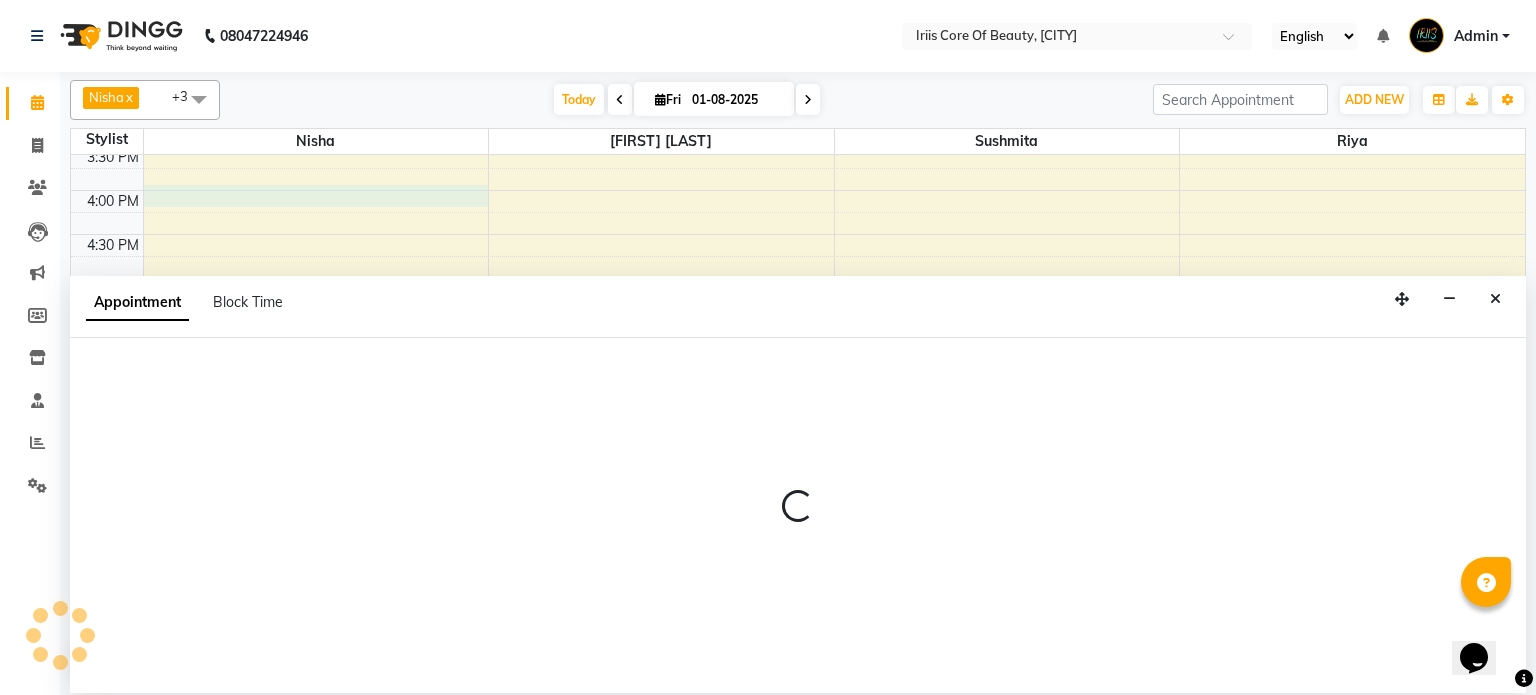 select on "17268" 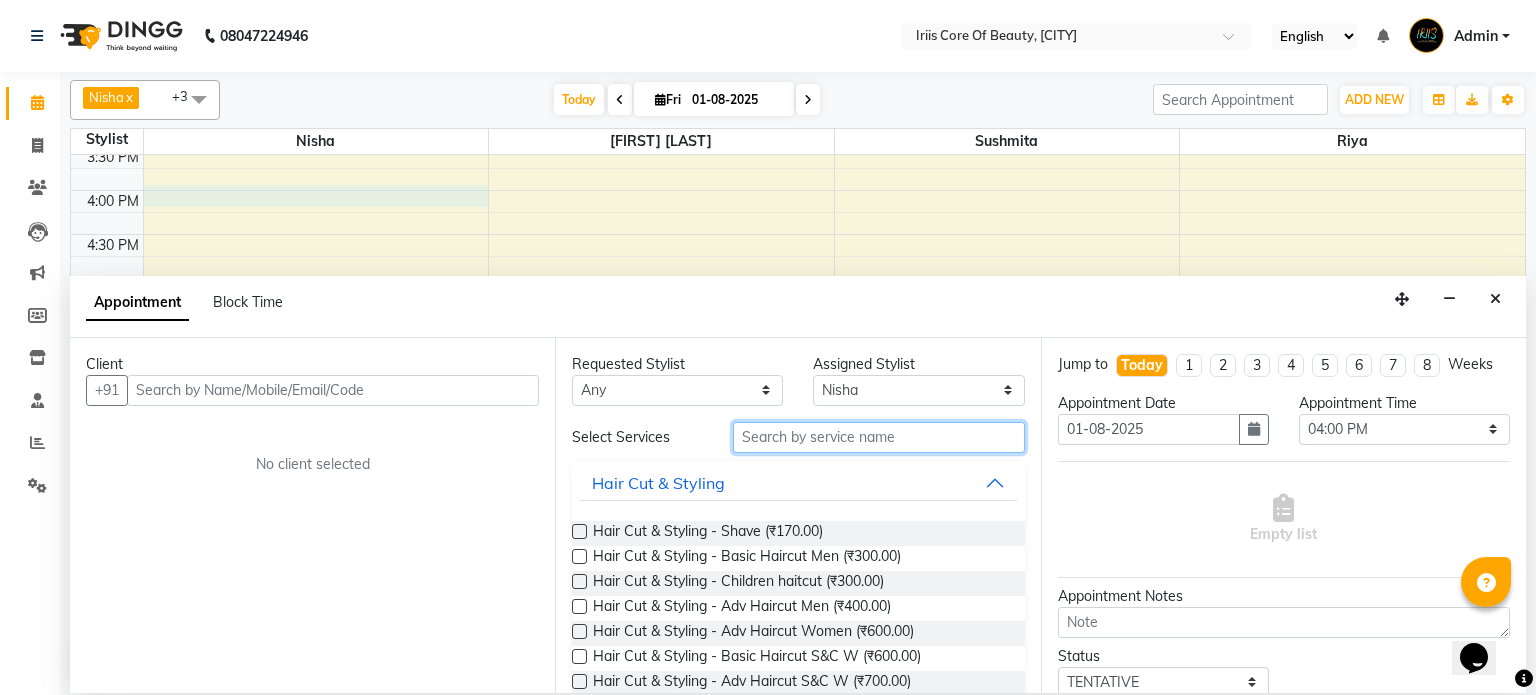 click at bounding box center (879, 437) 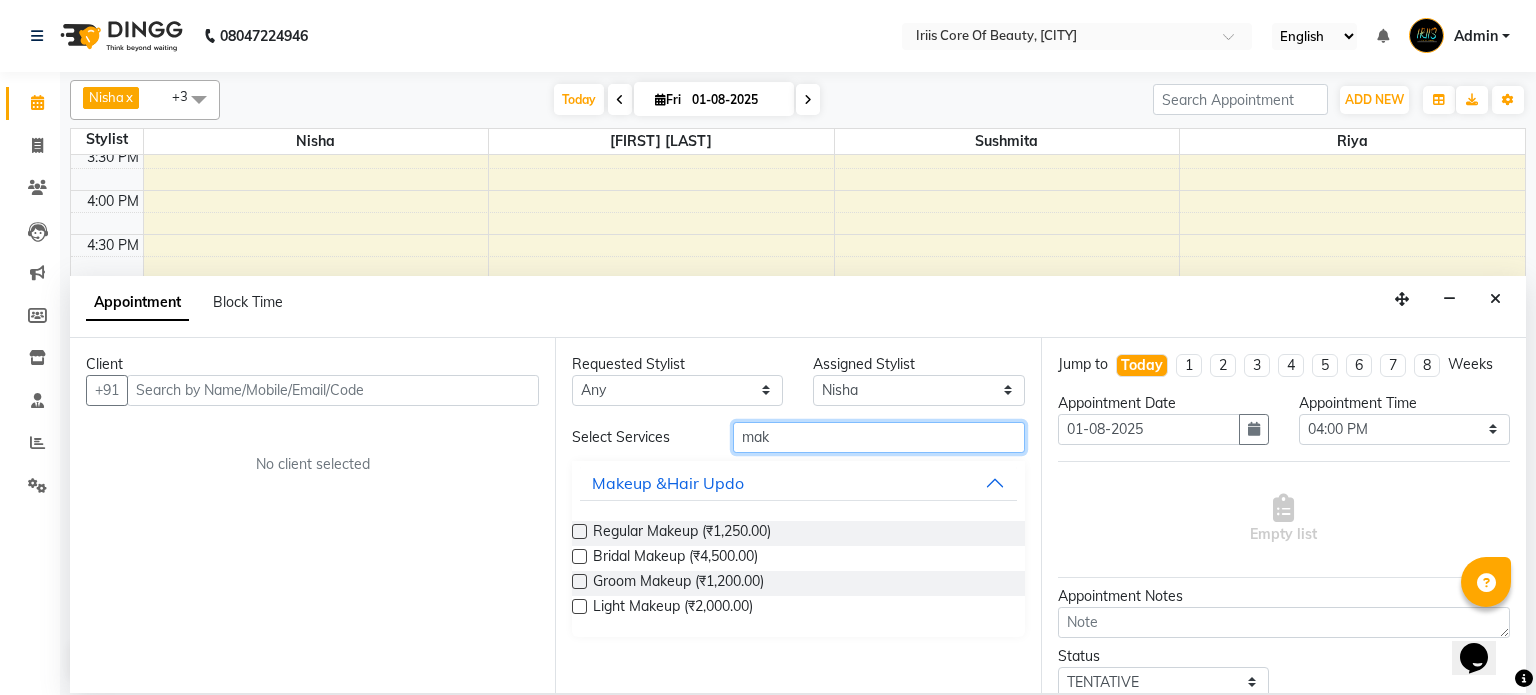 type on "mak" 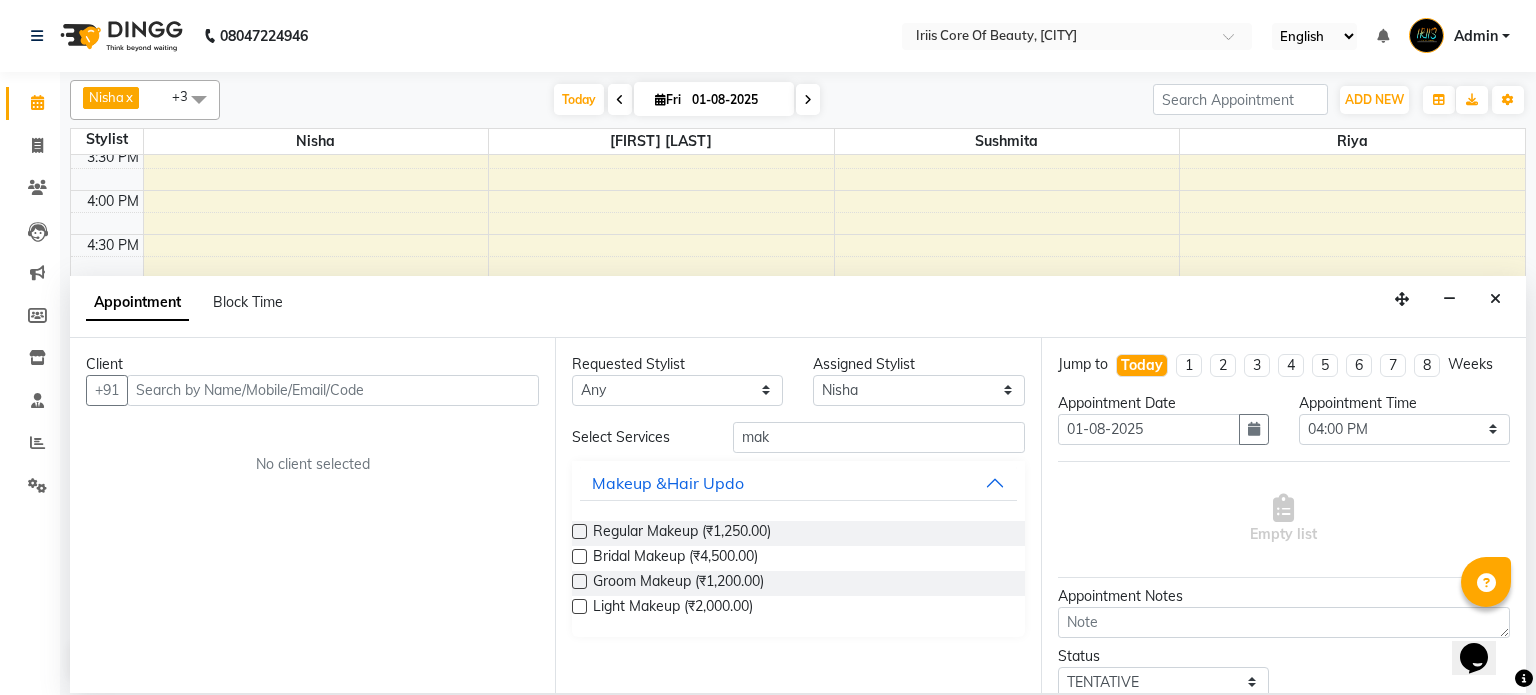 click at bounding box center [579, 581] 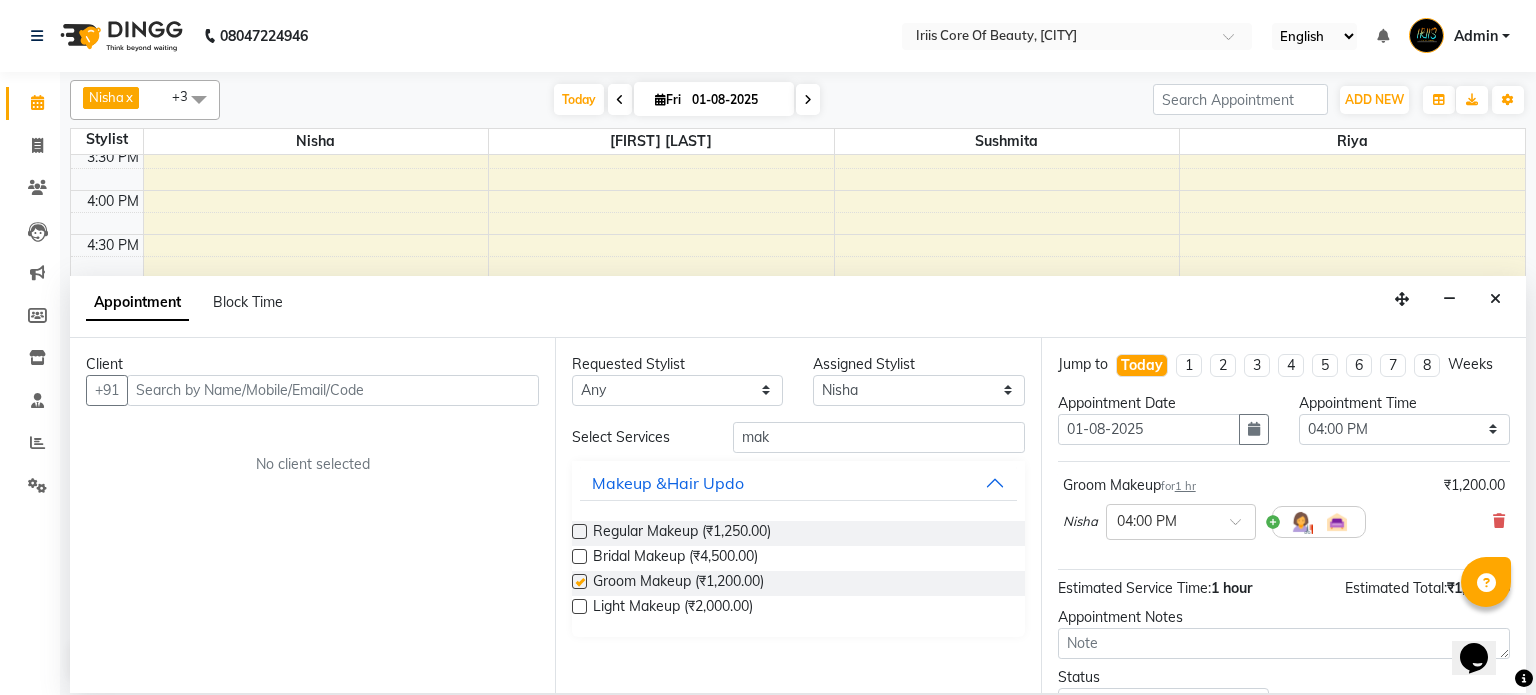 checkbox on "false" 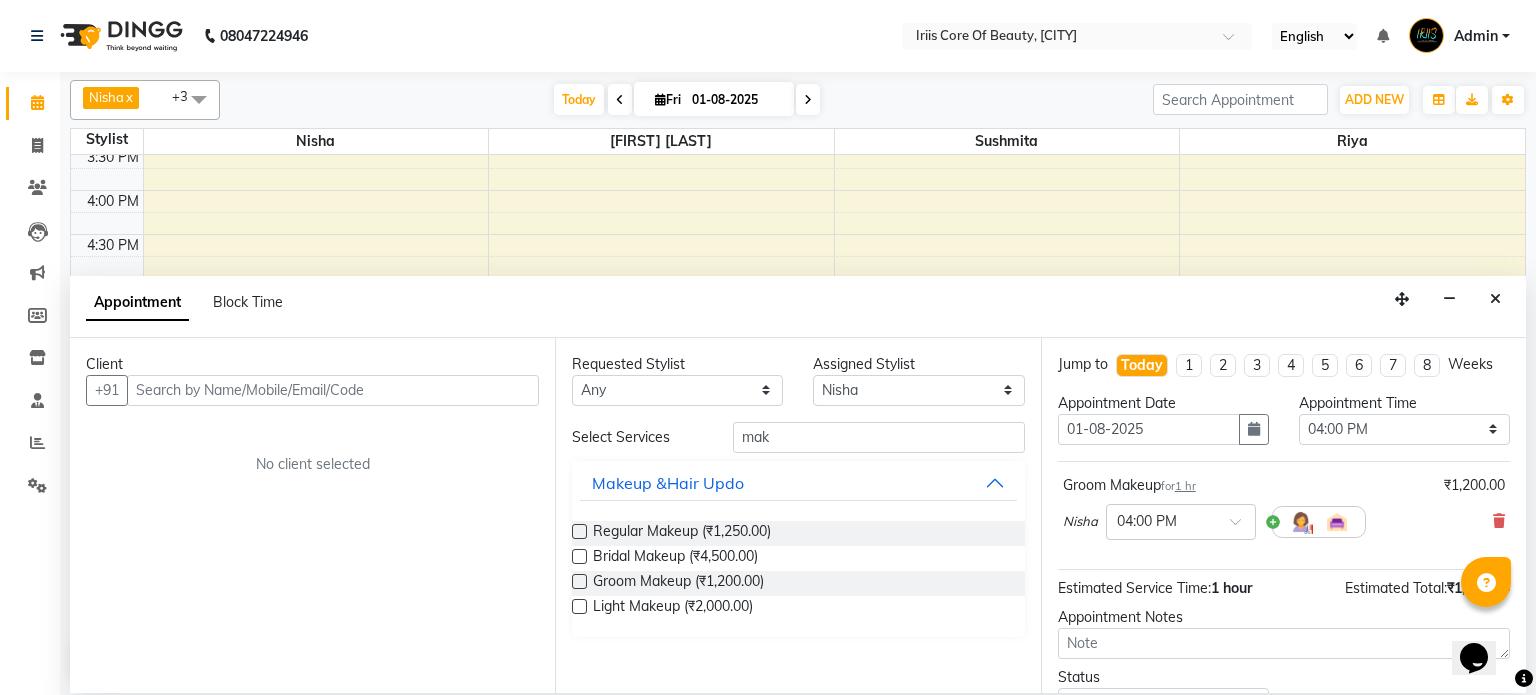 click at bounding box center [579, 531] 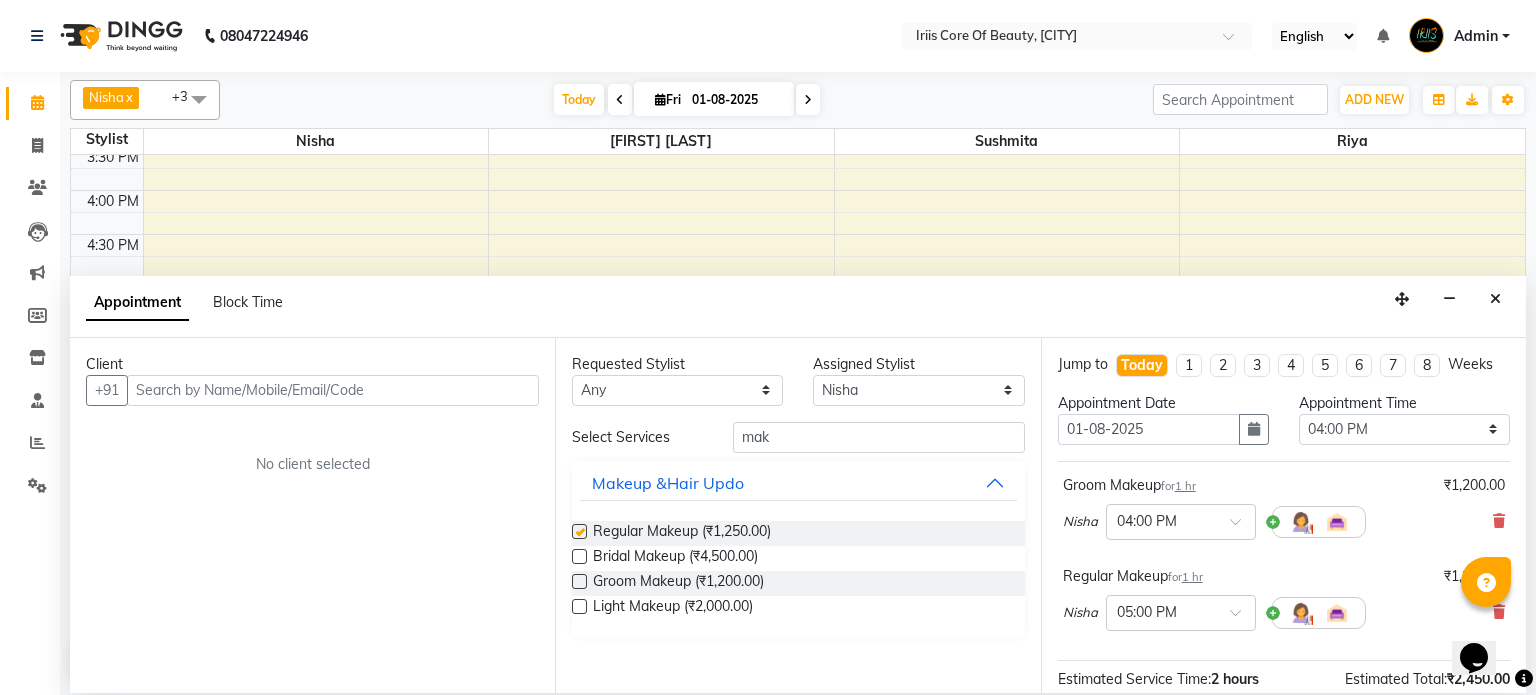 checkbox on "false" 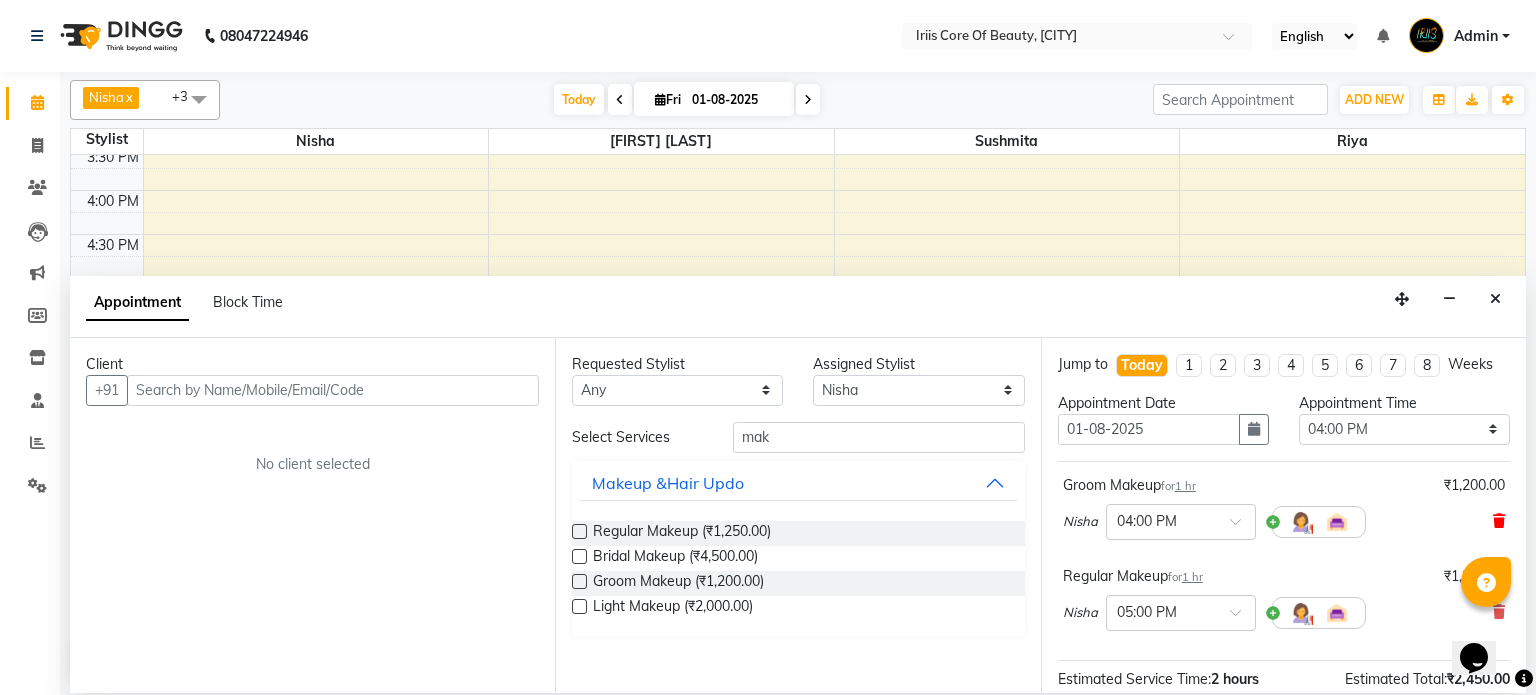 click at bounding box center (1499, 521) 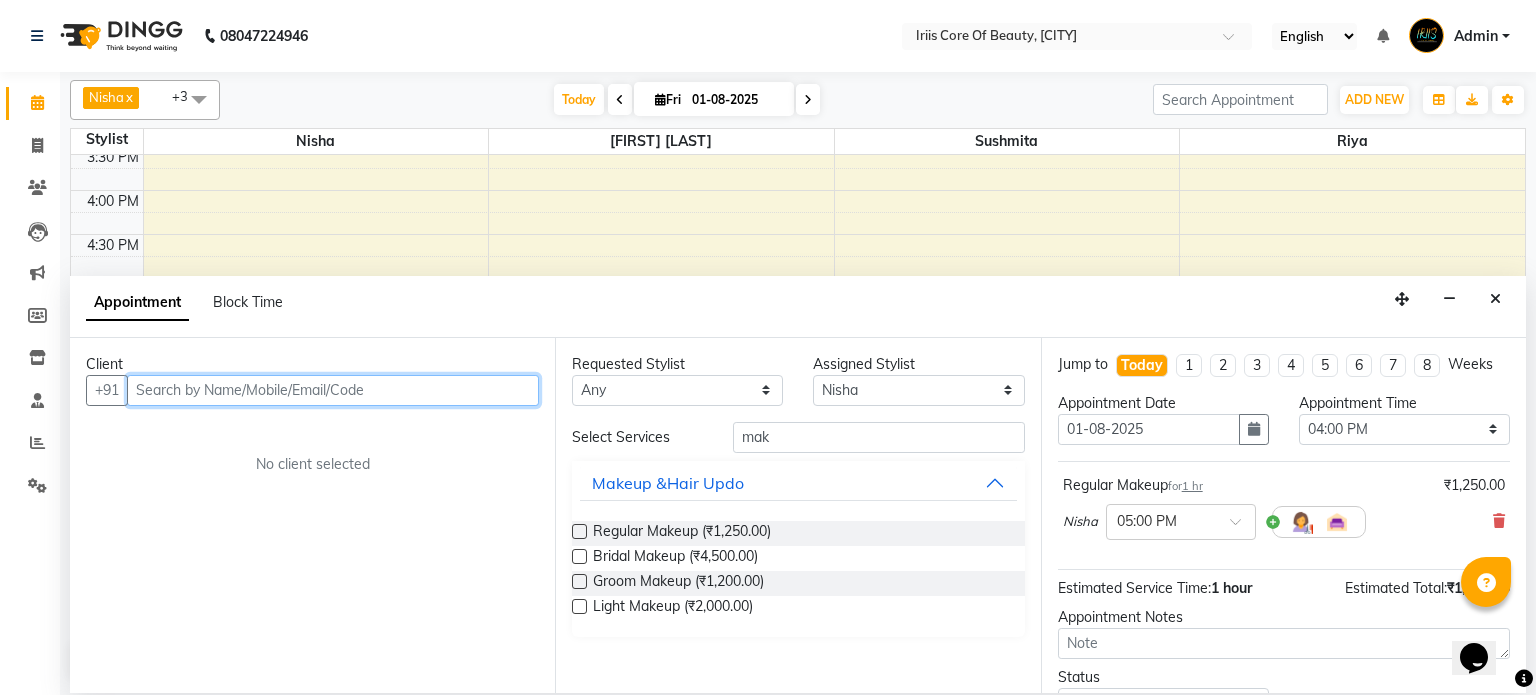 click at bounding box center [333, 390] 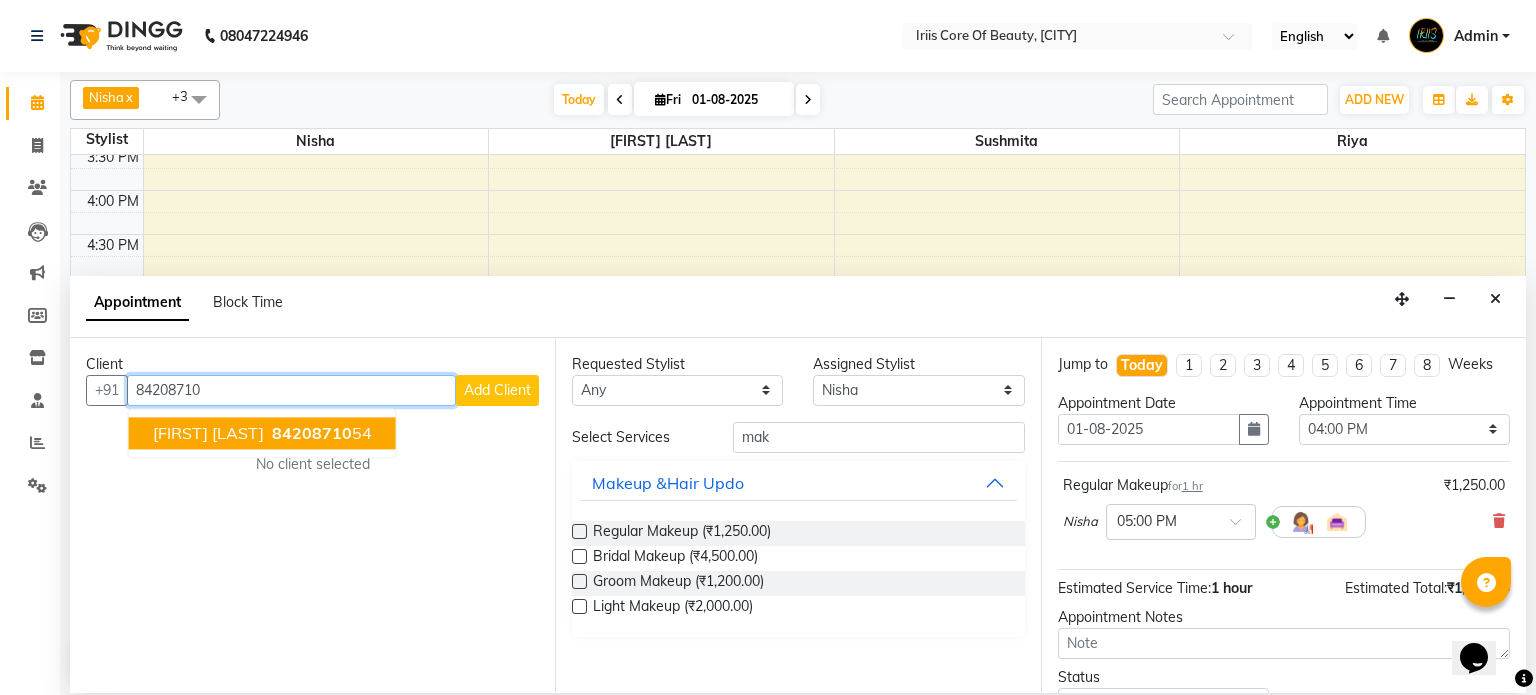 click on "[FIRST] [LAST]" at bounding box center (208, 433) 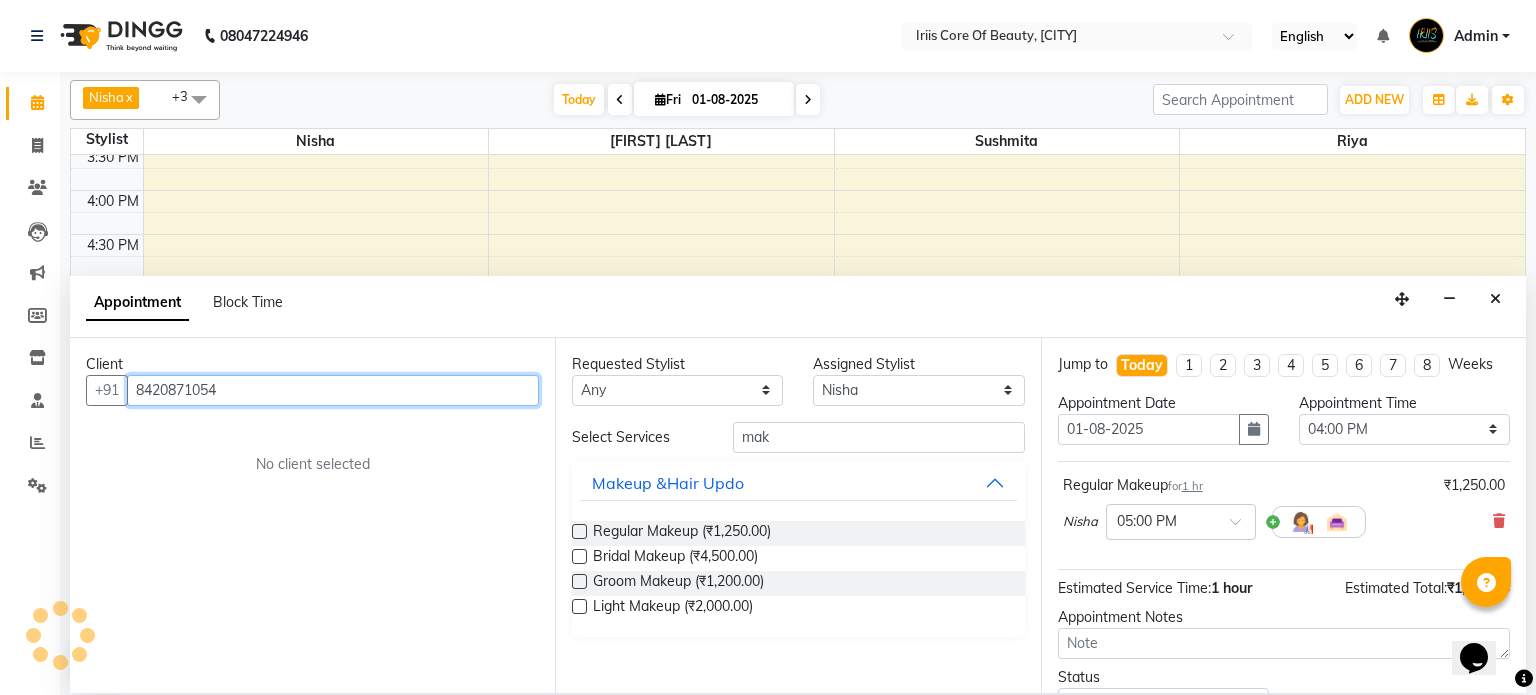 scroll, scrollTop: 151, scrollLeft: 0, axis: vertical 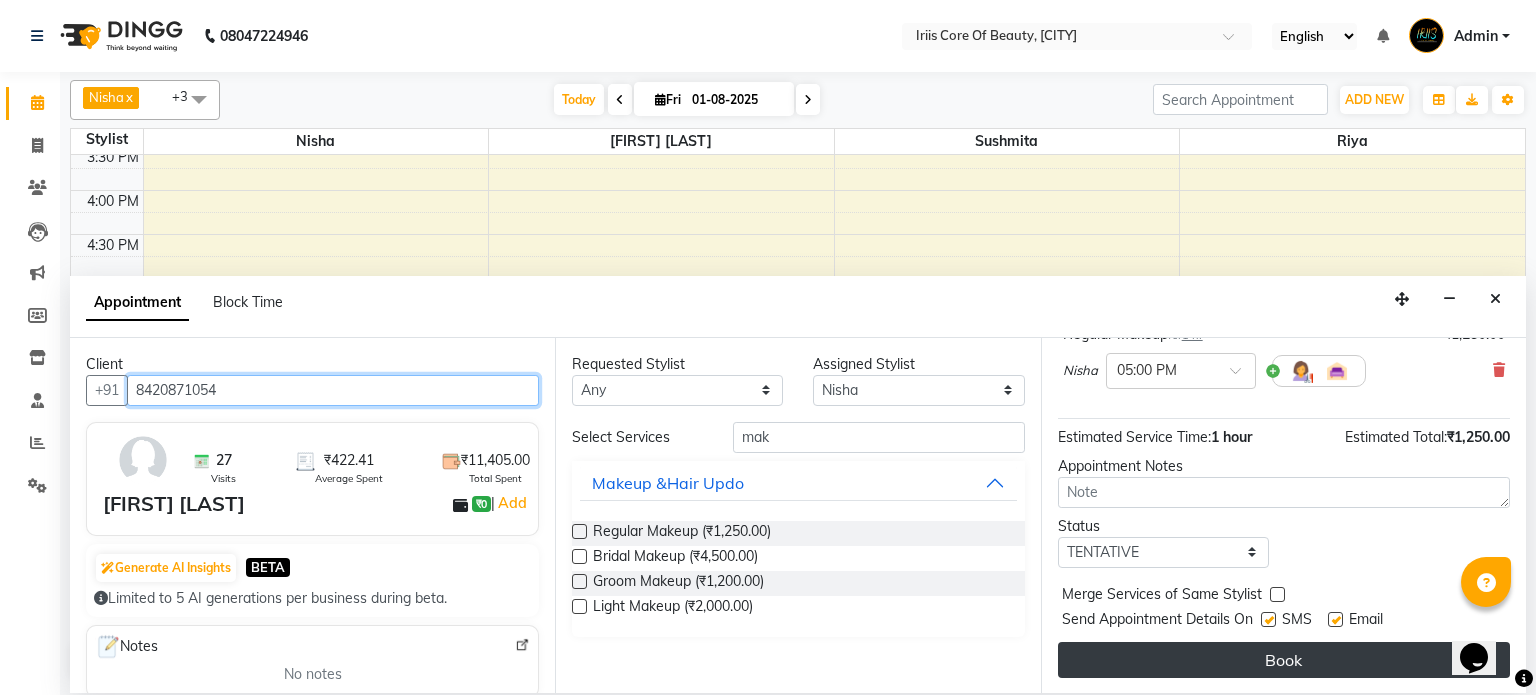 type on "8420871054" 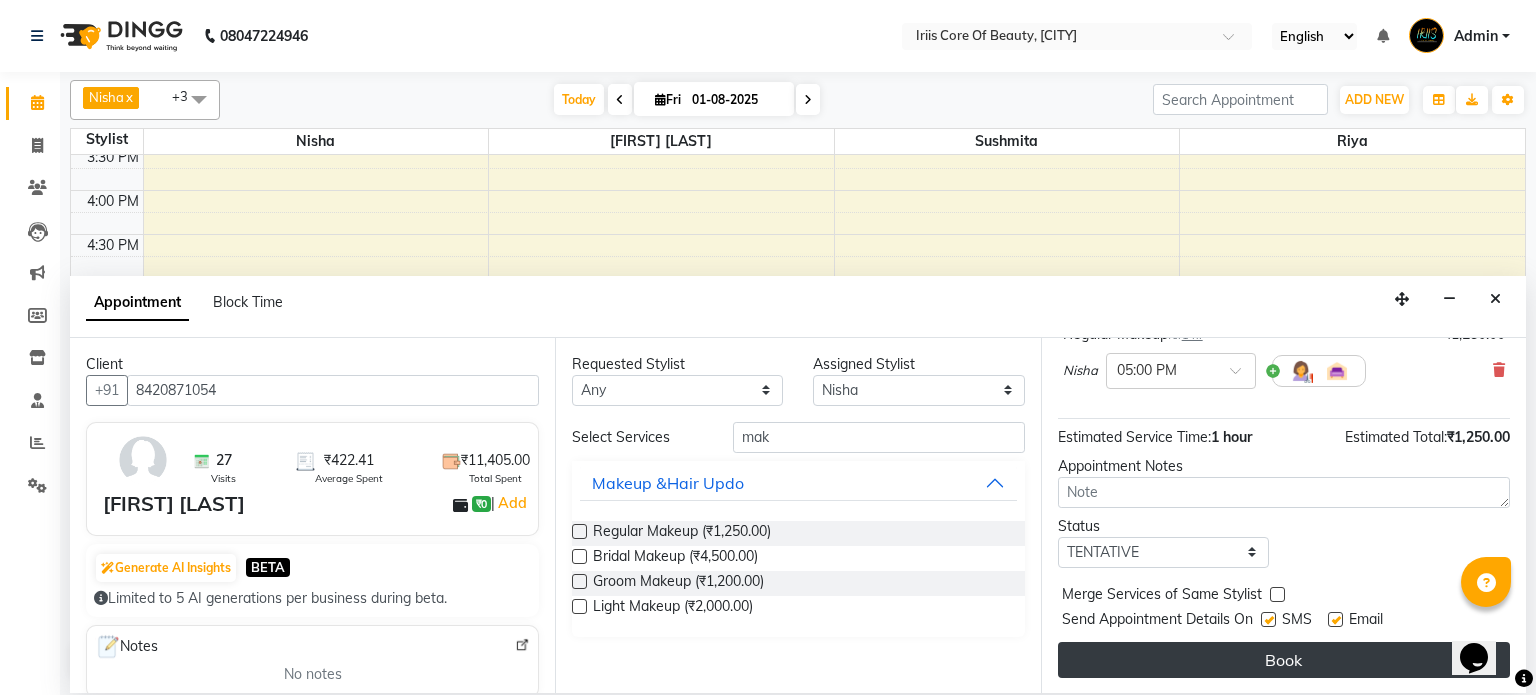 click on "Book" at bounding box center (1284, 660) 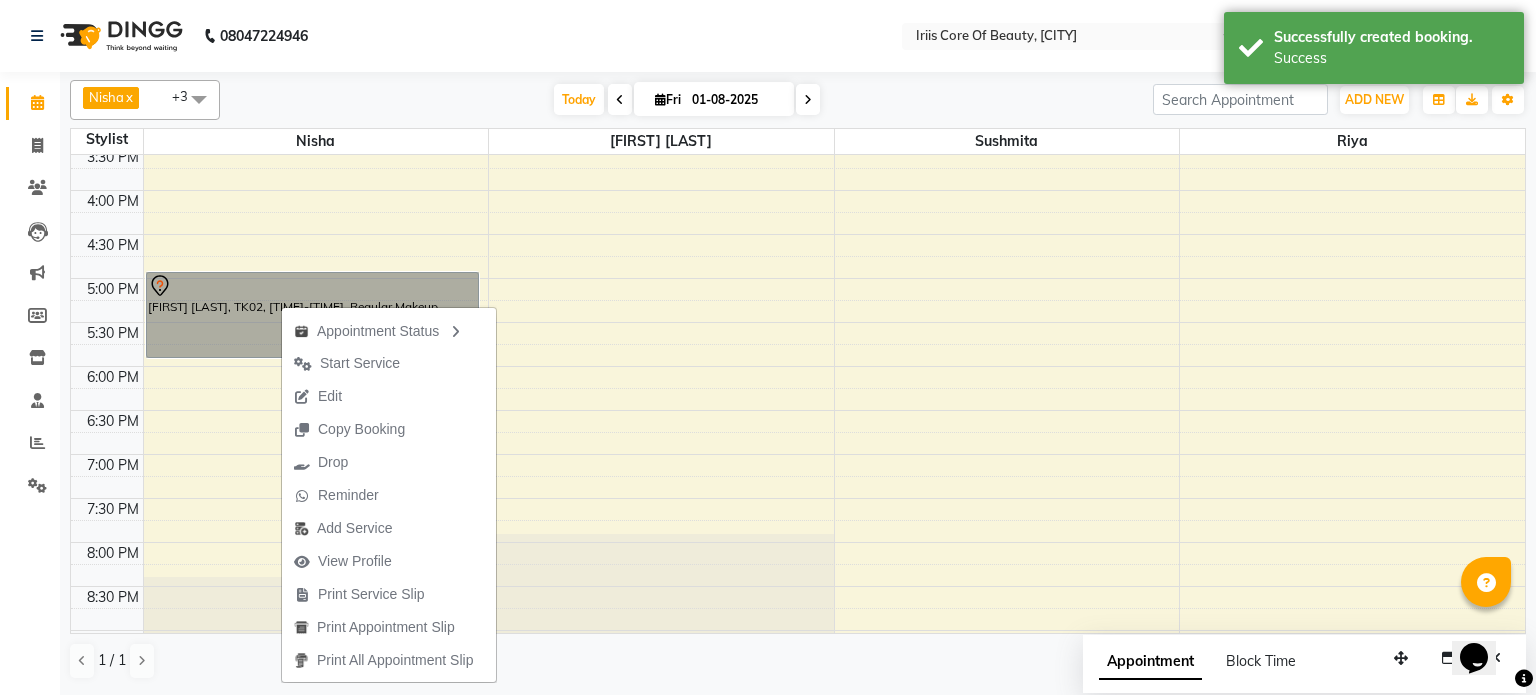 click on "[TIME] [TIME] [TIME] [TIME] [TIME] [TIME] [TIME] [TIME] [TIME] [TIME] [TIME] [TIME] [TIME] [TIME] [TIME] [TIME] [TIME] [TIME] [TIME] [TIME] [TIME] [TIME] [TIME] [TIME] [TIME] [TIME]             [FIRST] [LAST], TK02, [TIME]-[TIME], Regular Makeup     [FIRST] [LAST], TK01, [TIME]-[TIME], Threading  - Threading Eyebrow,Threading  - Threading Upper Lip" at bounding box center (798, 146) 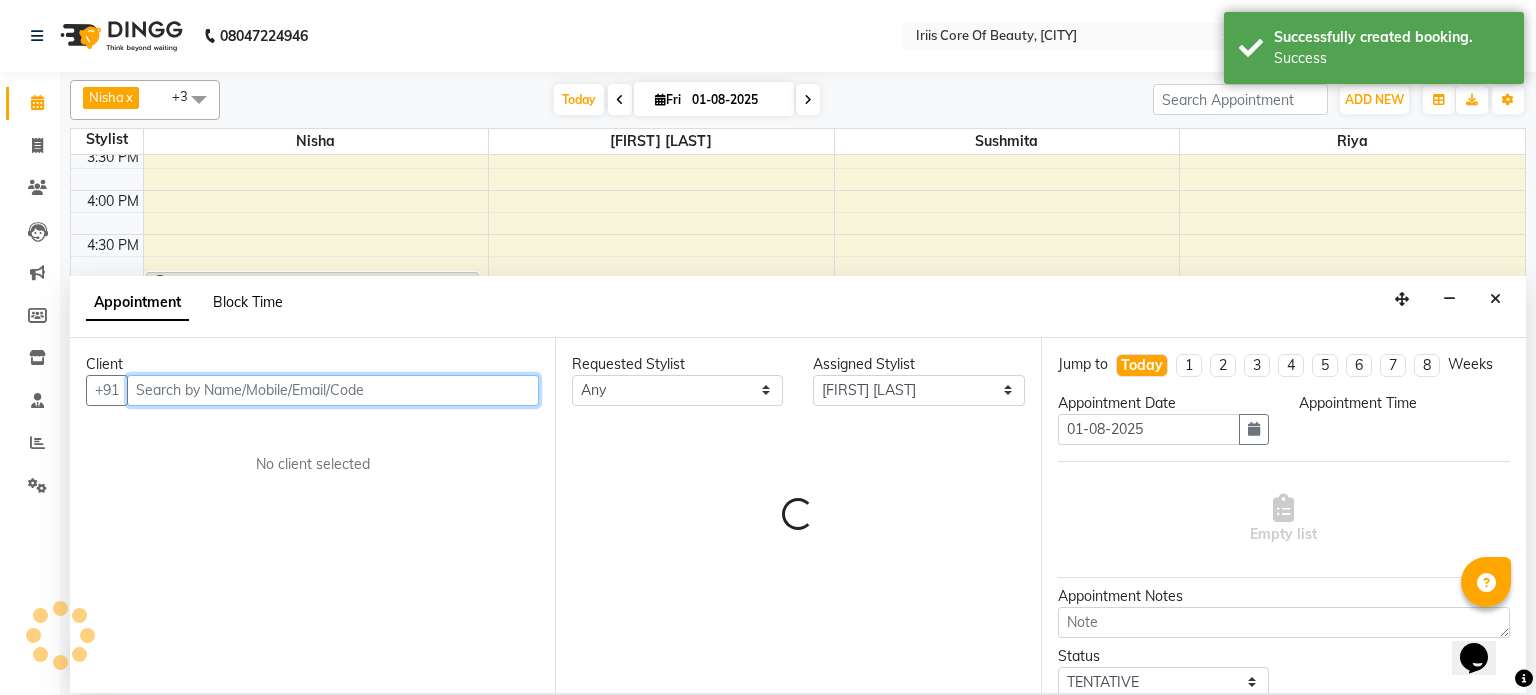 select on "1065" 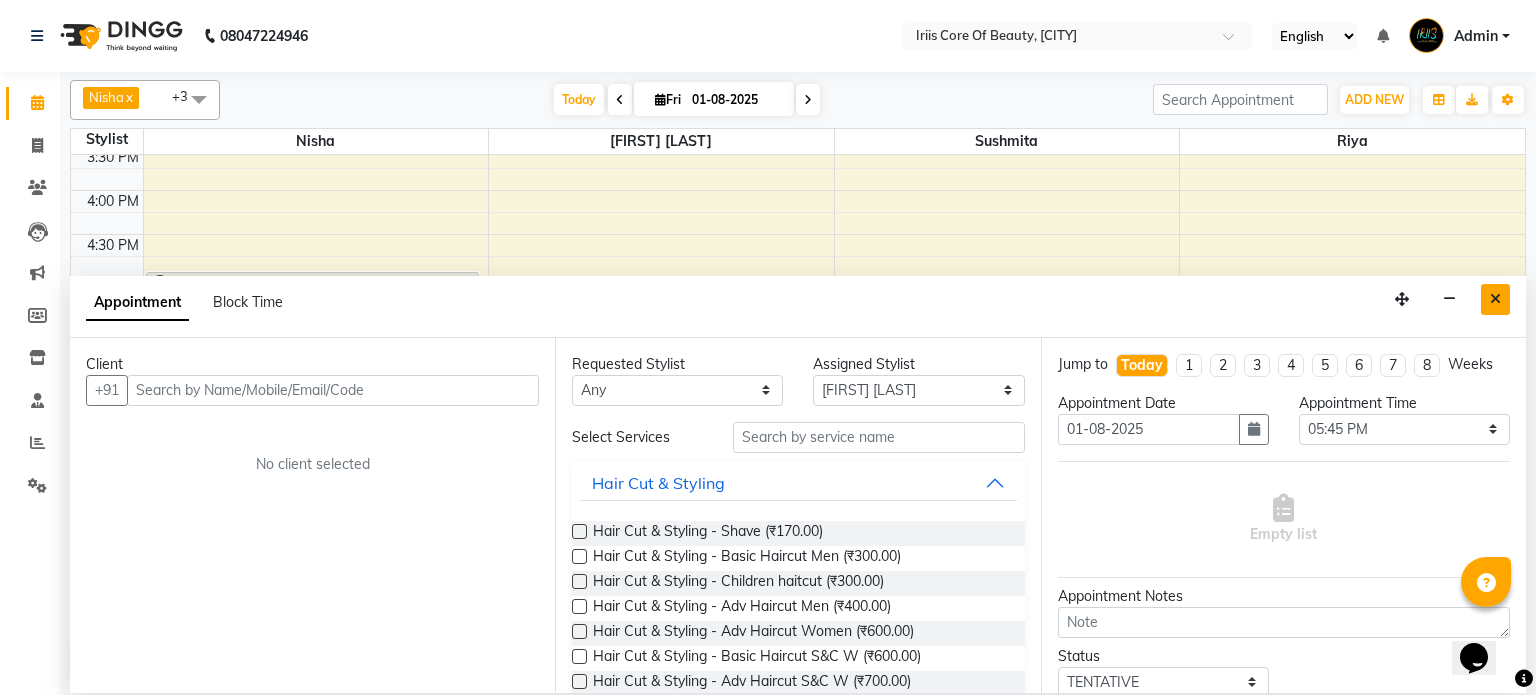 click at bounding box center (1495, 299) 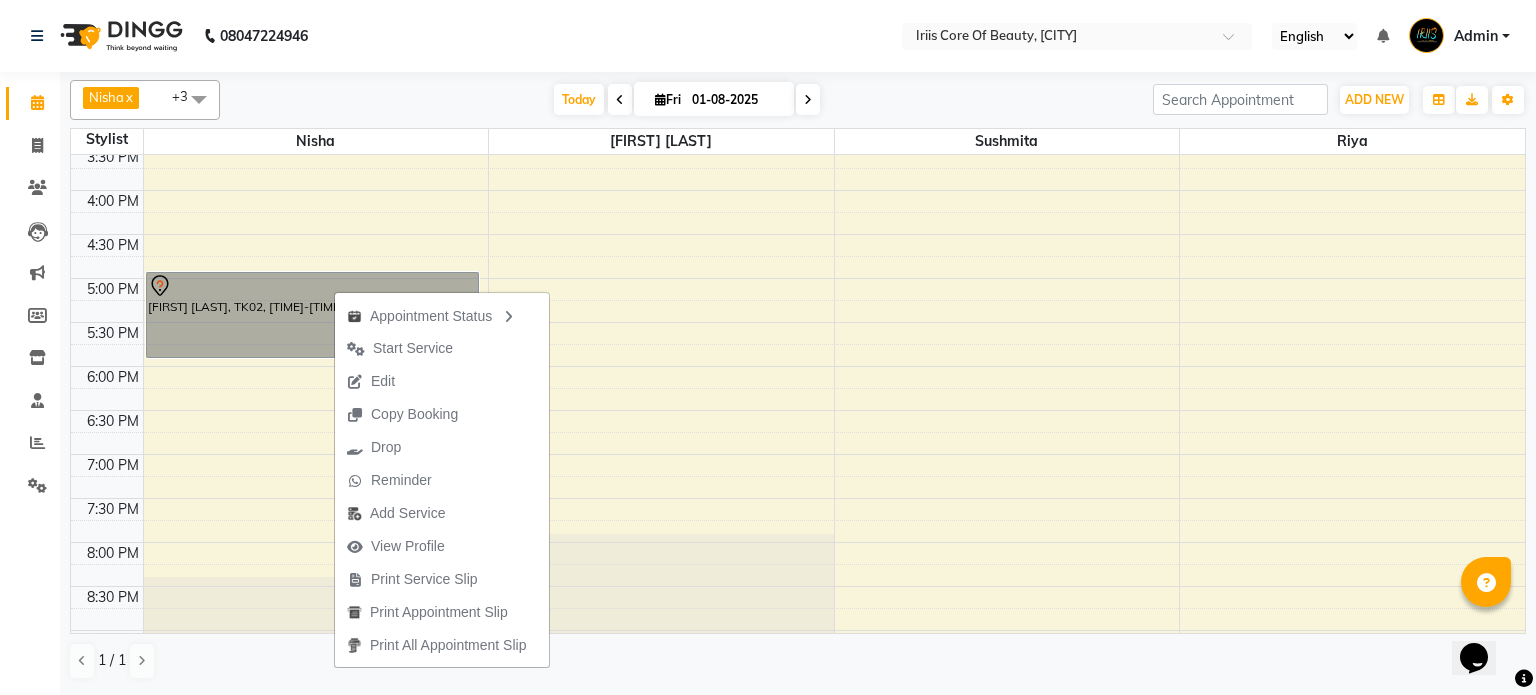 drag, startPoint x: 334, startPoint y: 290, endPoint x: 335, endPoint y: 265, distance: 25.019993 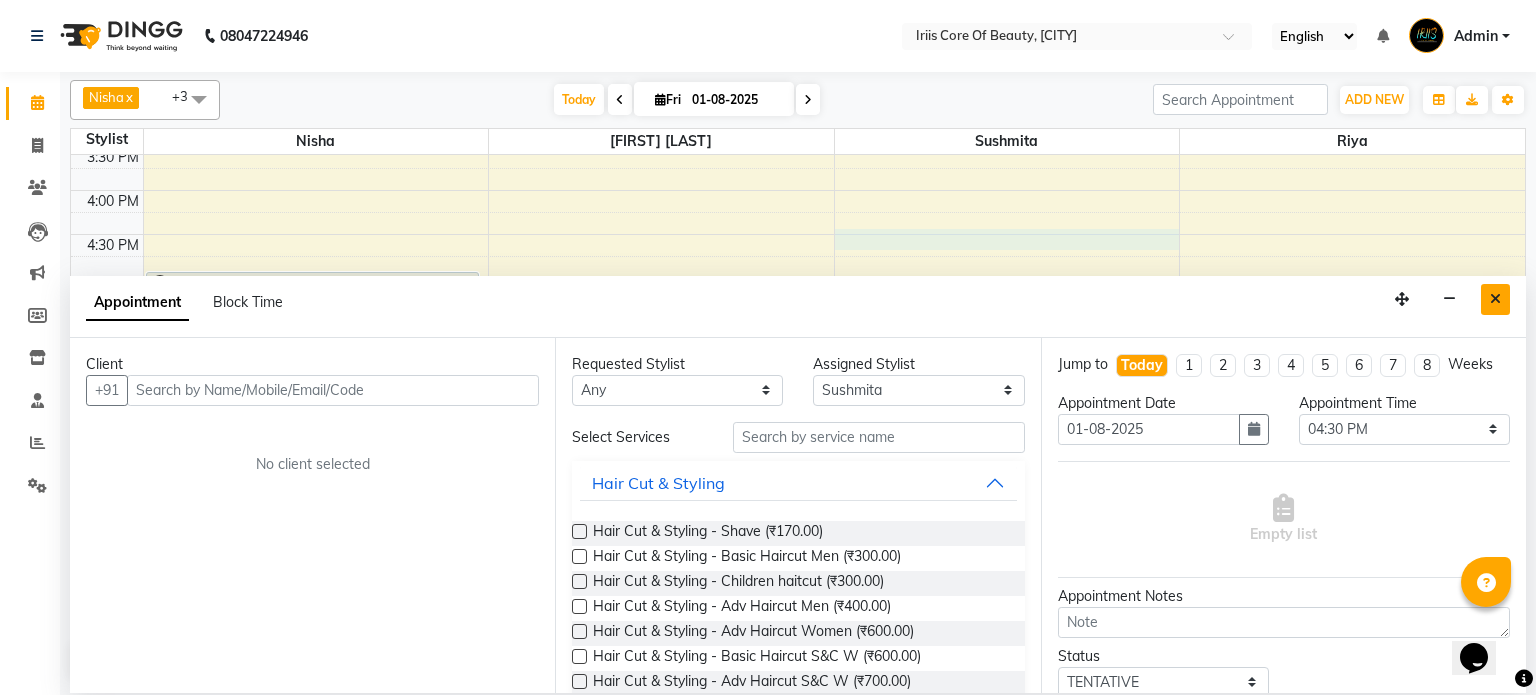 click at bounding box center [1495, 299] 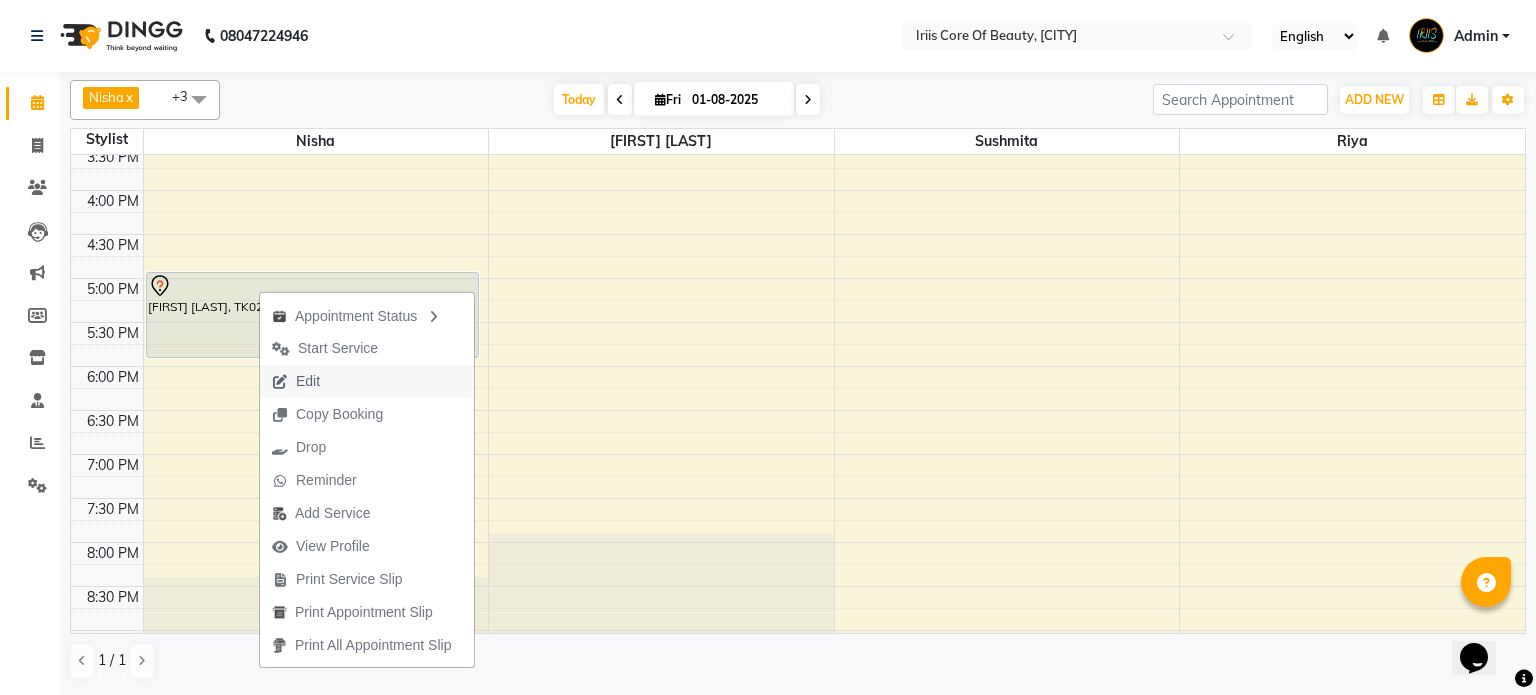click on "Edit" at bounding box center (308, 381) 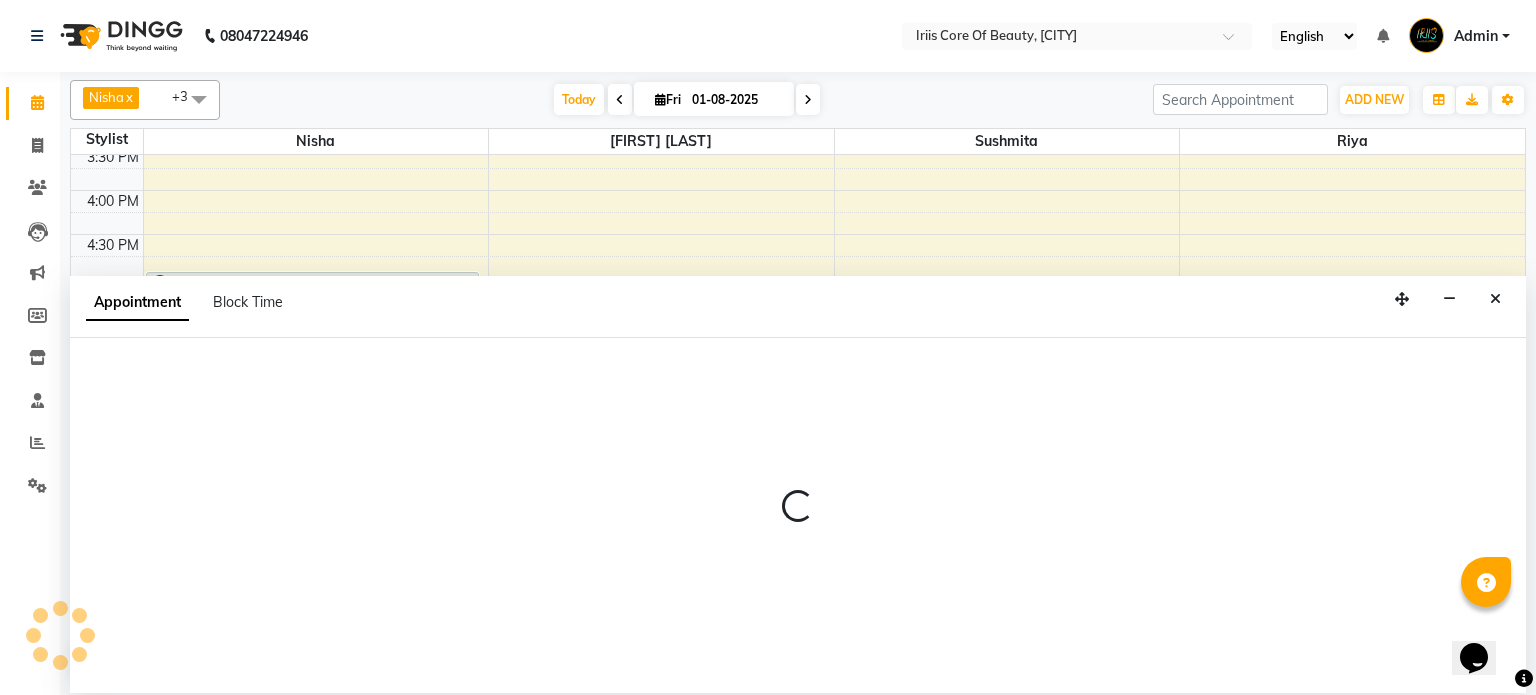 select on "tentative" 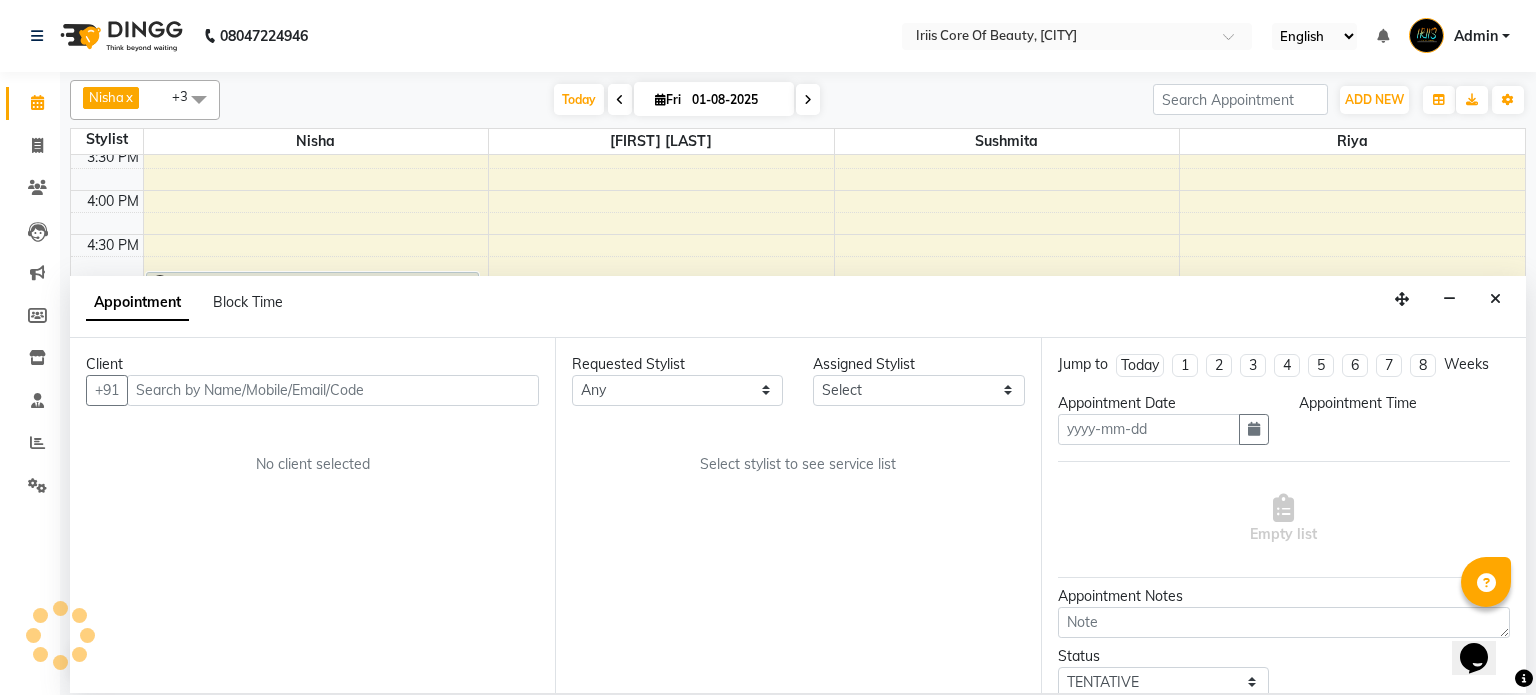 type on "01-08-2025" 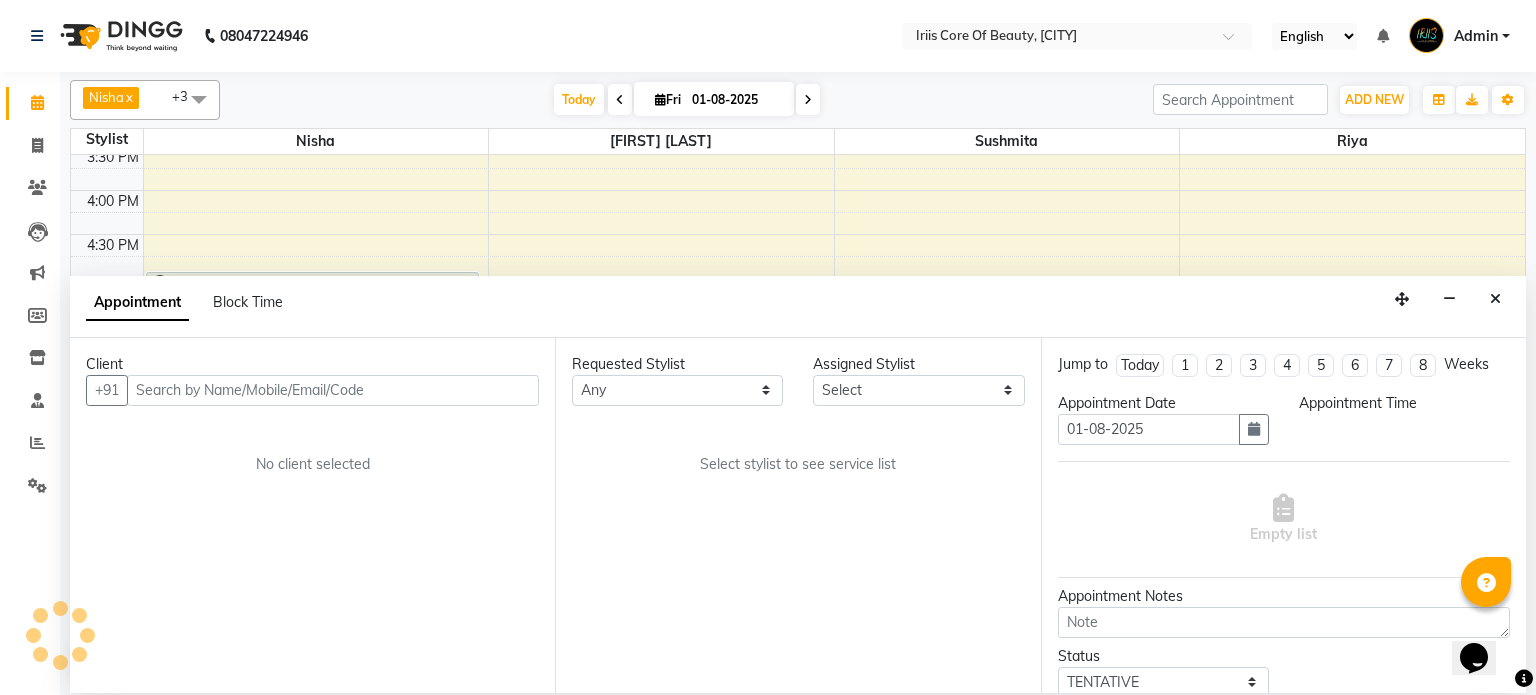 select on "1020" 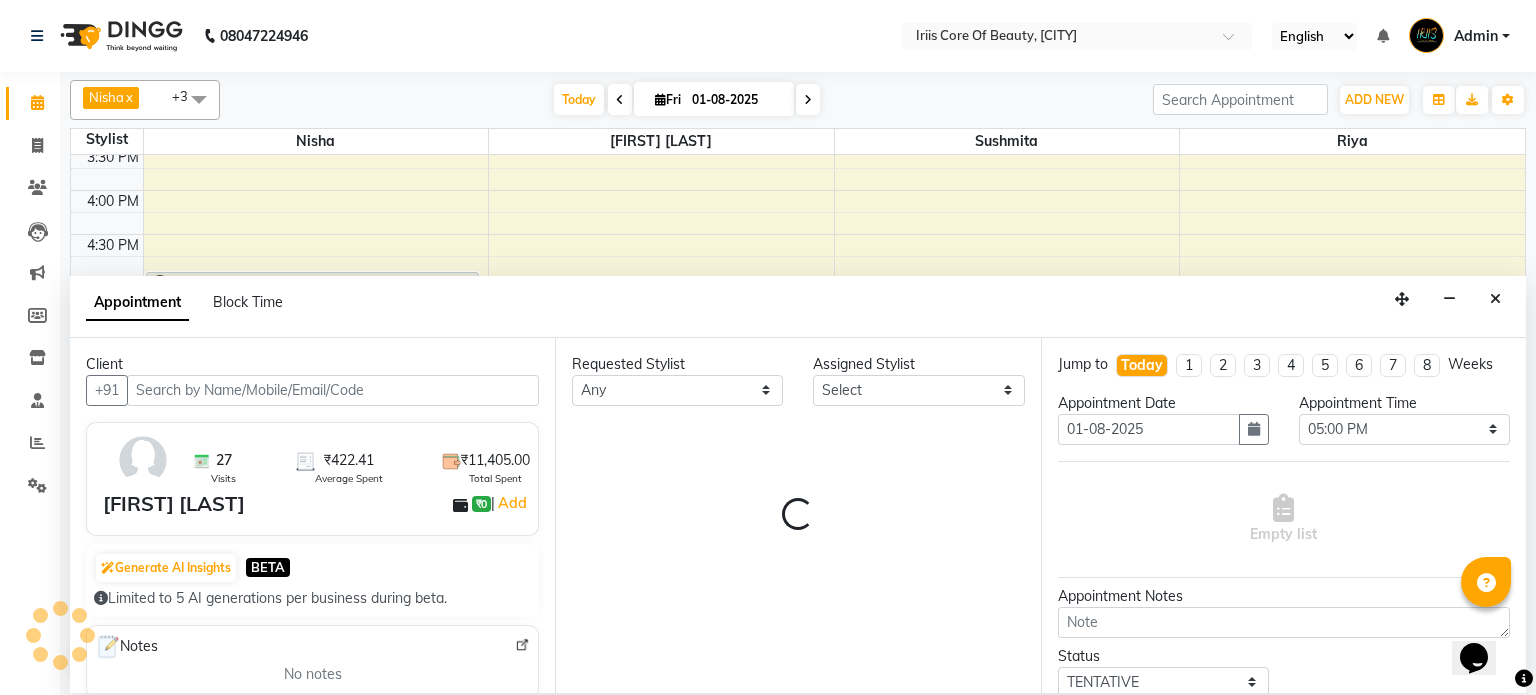 select on "17268" 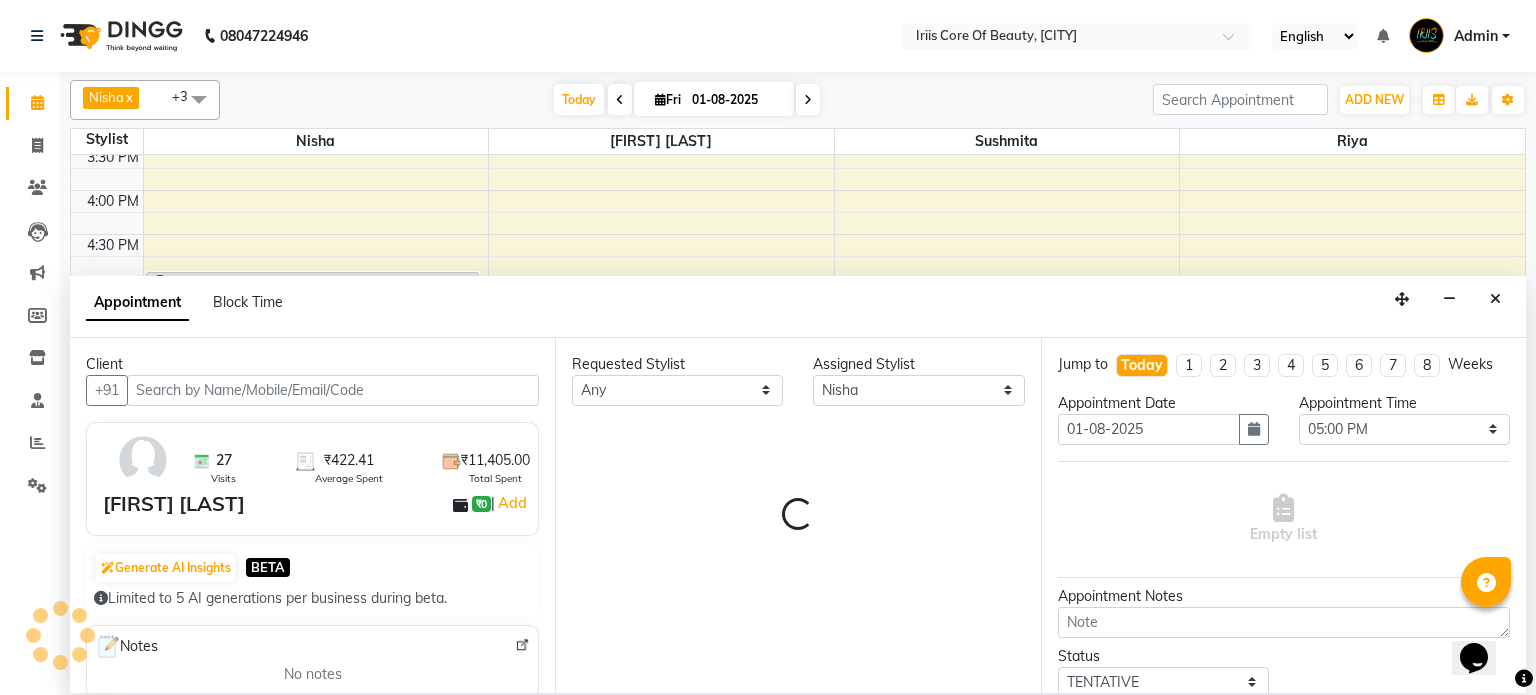 scroll, scrollTop: 263, scrollLeft: 0, axis: vertical 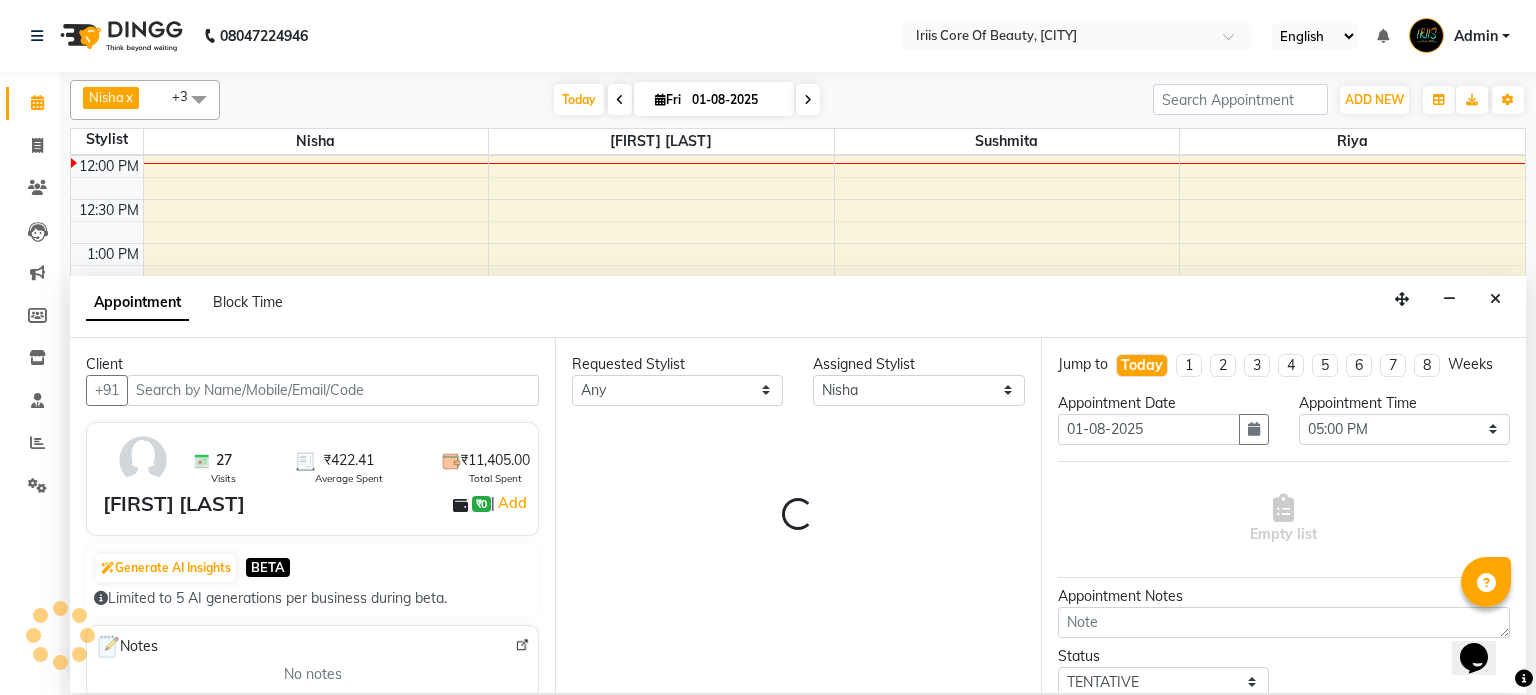 select on "55" 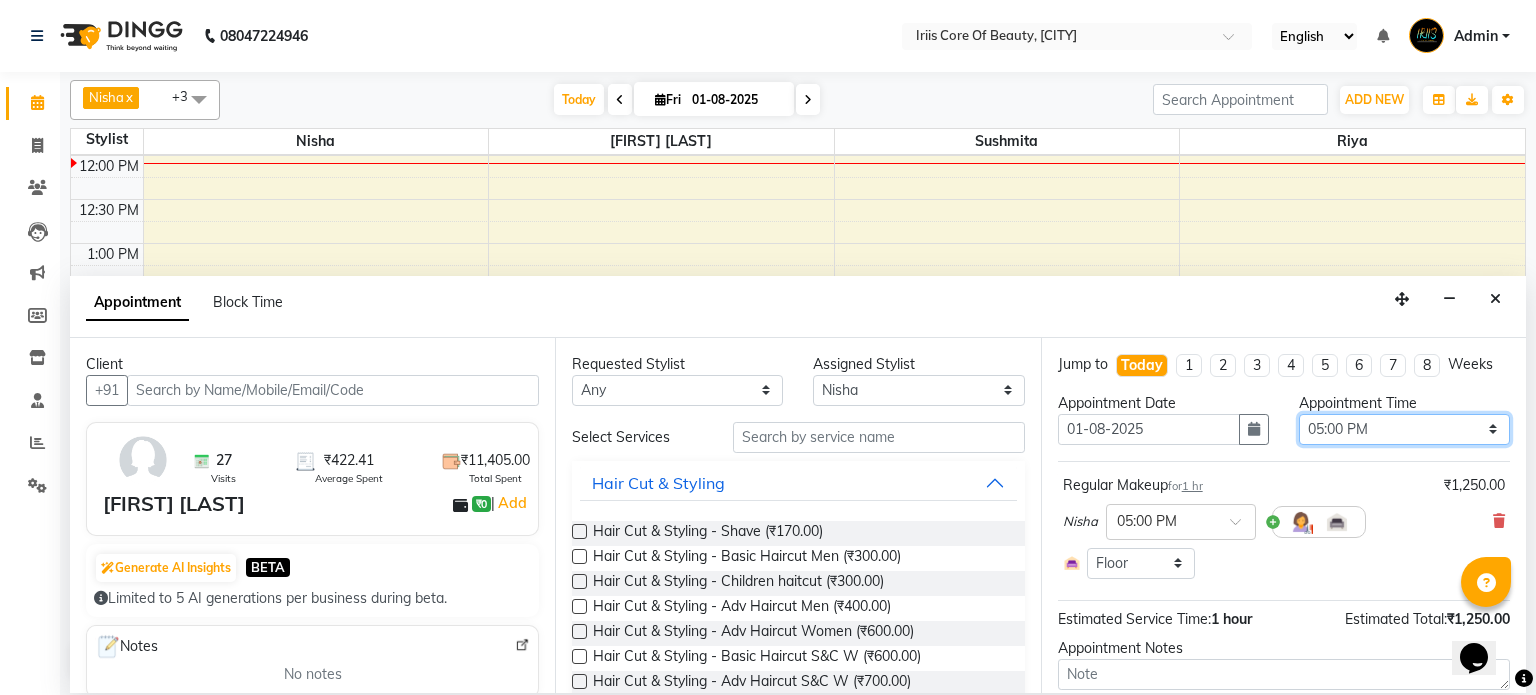 click on "Select 10:00 AM 10:15 AM 10:30 AM 10:45 AM 11:00 AM 11:15 AM 11:30 AM 11:45 AM 12:00 PM 12:15 PM 12:30 PM 12:45 PM 01:00 PM 01:15 PM 01:30 PM 01:45 PM 02:00 PM 02:15 PM 02:30 PM 02:45 PM 03:00 PM 03:15 PM 03:30 PM 03:45 PM 04:00 PM 04:15 PM 04:30 PM 04:45 PM 05:00 PM 05:15 PM 05:30 PM 05:45 PM 06:00 PM 06:15 PM 06:30 PM 06:45 PM 07:00 PM 07:15 PM 07:30 PM 07:45 PM 08:00 PM 08:15 PM 08:30 PM 08:45 PM 09:00 PM 09:15 PM 09:30 PM" at bounding box center [1404, 429] 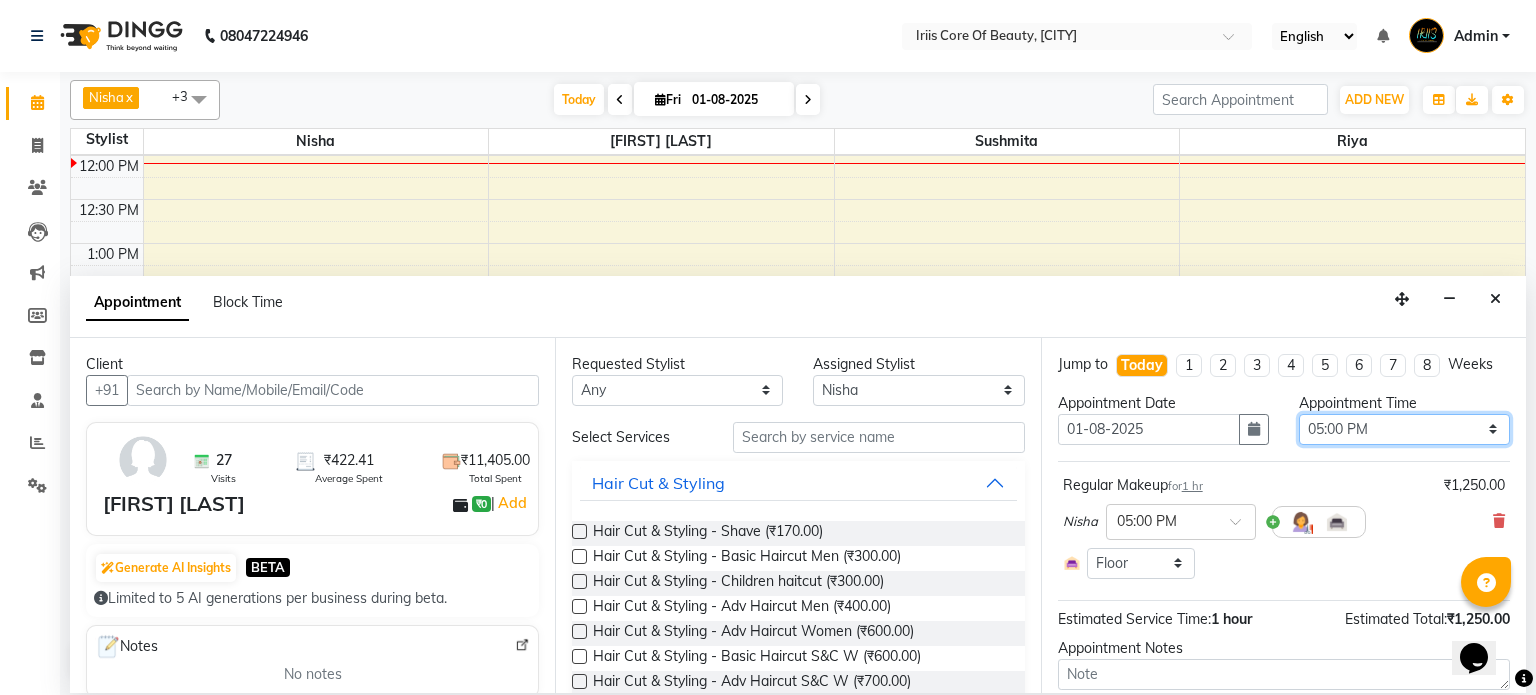 select on "960" 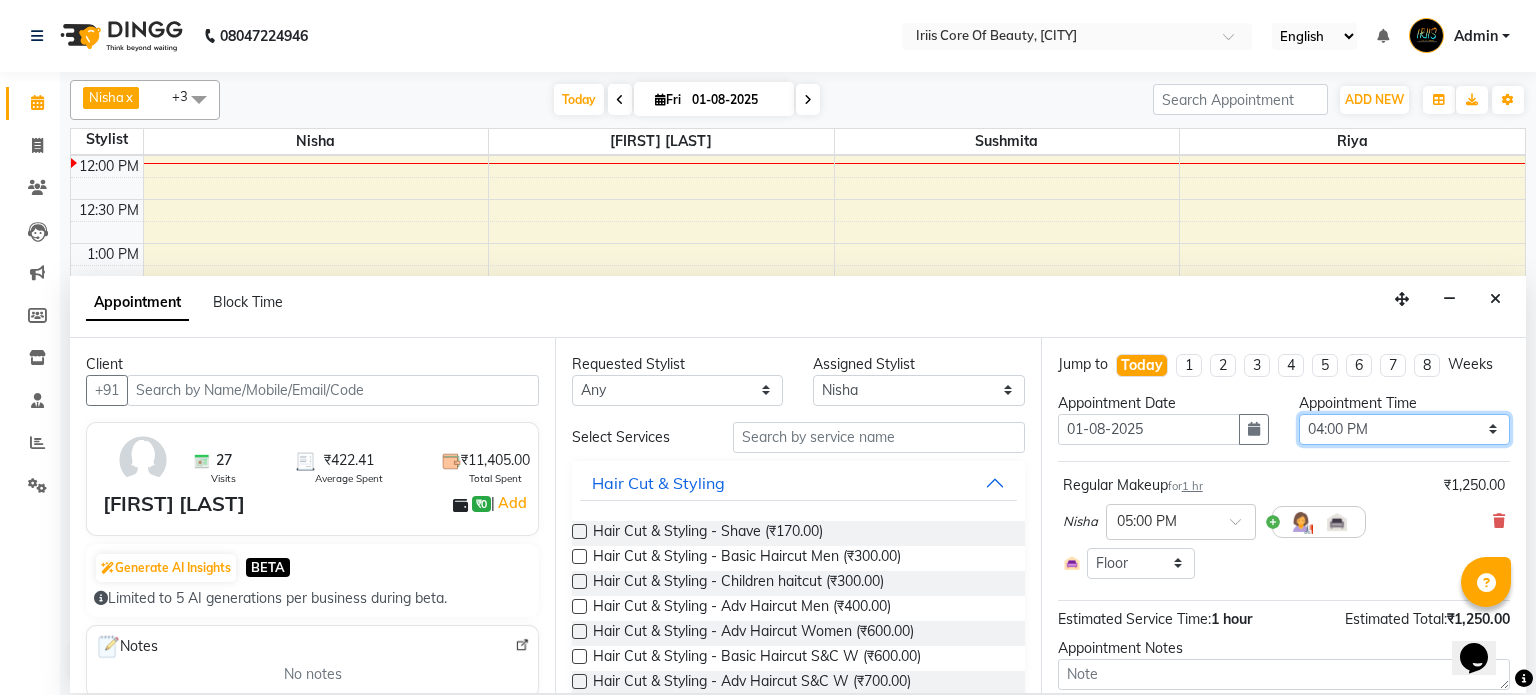 click on "Select 10:00 AM 10:15 AM 10:30 AM 10:45 AM 11:00 AM 11:15 AM 11:30 AM 11:45 AM 12:00 PM 12:15 PM 12:30 PM 12:45 PM 01:00 PM 01:15 PM 01:30 PM 01:45 PM 02:00 PM 02:15 PM 02:30 PM 02:45 PM 03:00 PM 03:15 PM 03:30 PM 03:45 PM 04:00 PM 04:15 PM 04:30 PM 04:45 PM 05:00 PM 05:15 PM 05:30 PM 05:45 PM 06:00 PM 06:15 PM 06:30 PM 06:45 PM 07:00 PM 07:15 PM 07:30 PM 07:45 PM 08:00 PM 08:15 PM 08:30 PM 08:45 PM 09:00 PM 09:15 PM 09:30 PM" at bounding box center (1404, 429) 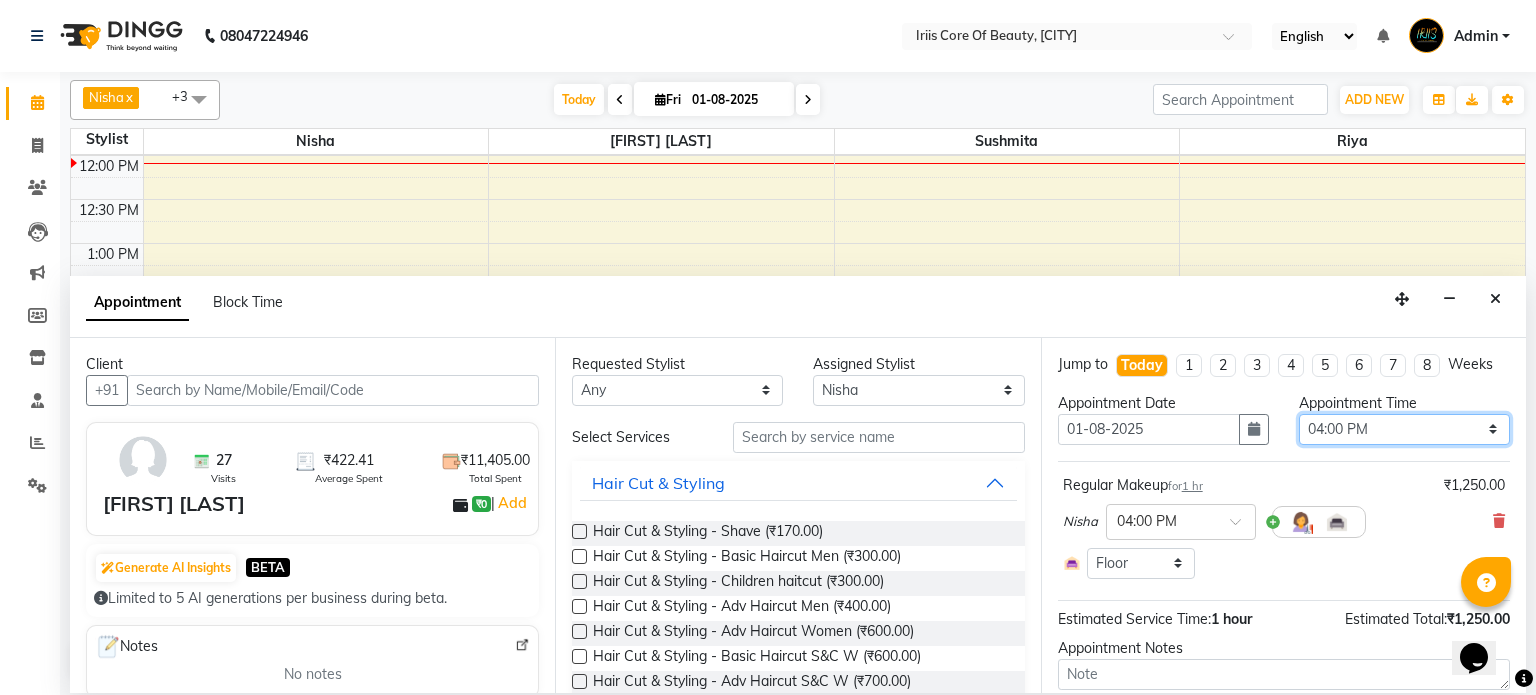 scroll, scrollTop: 124, scrollLeft: 0, axis: vertical 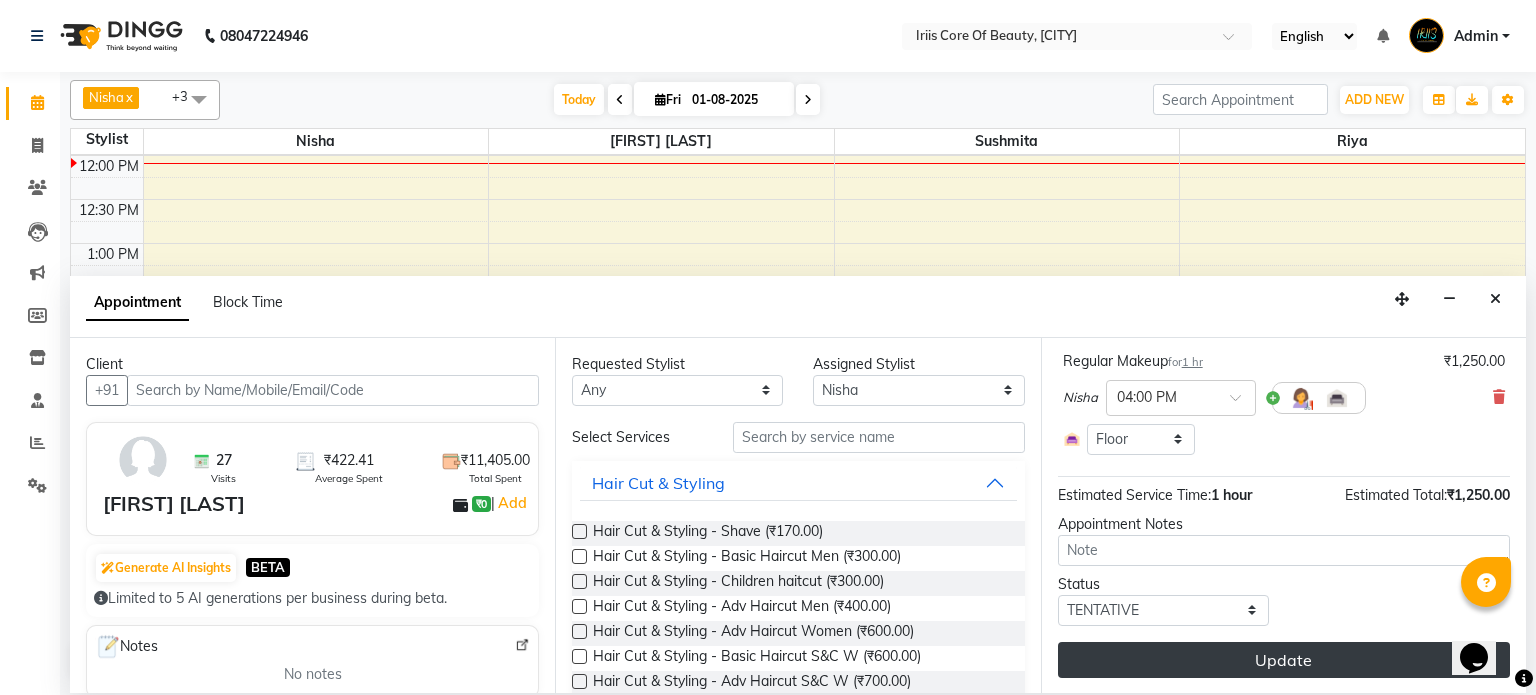 click on "Update" at bounding box center (1284, 660) 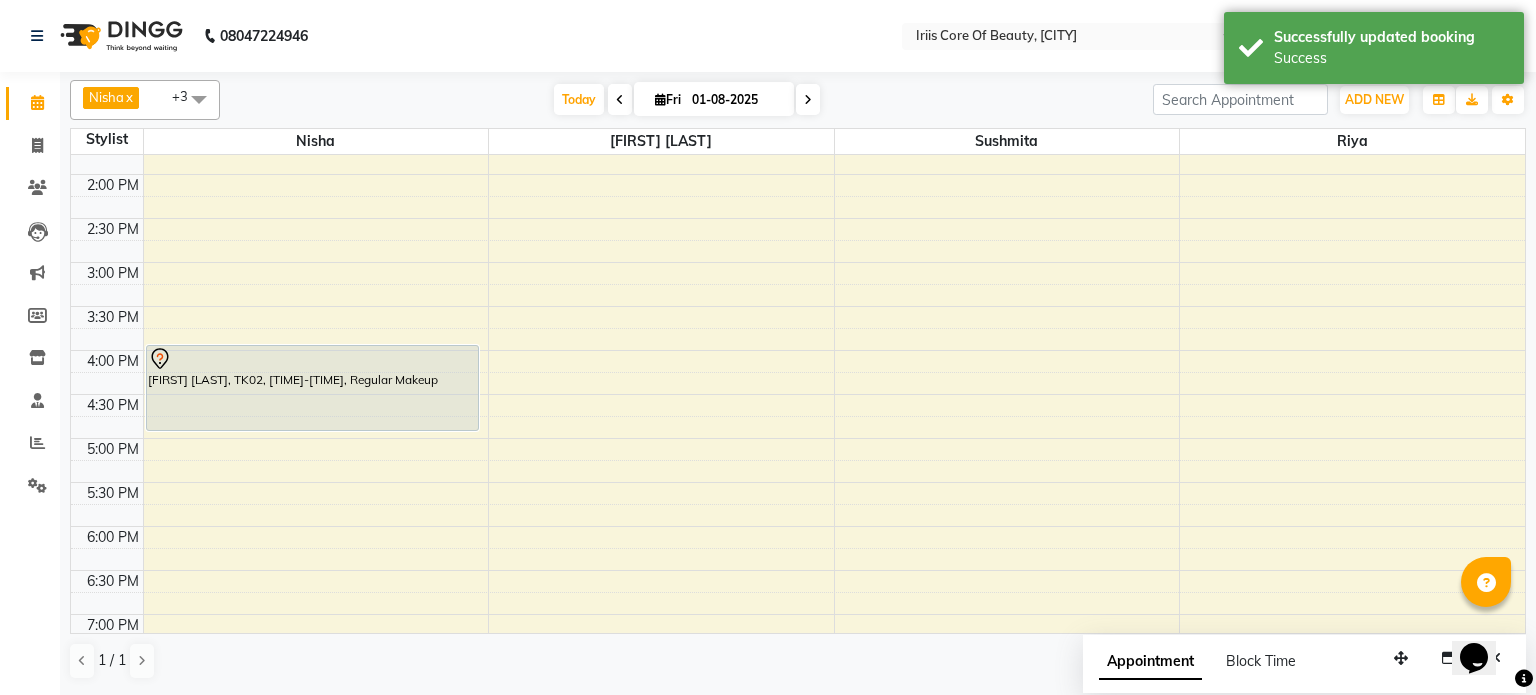 scroll, scrollTop: 425, scrollLeft: 0, axis: vertical 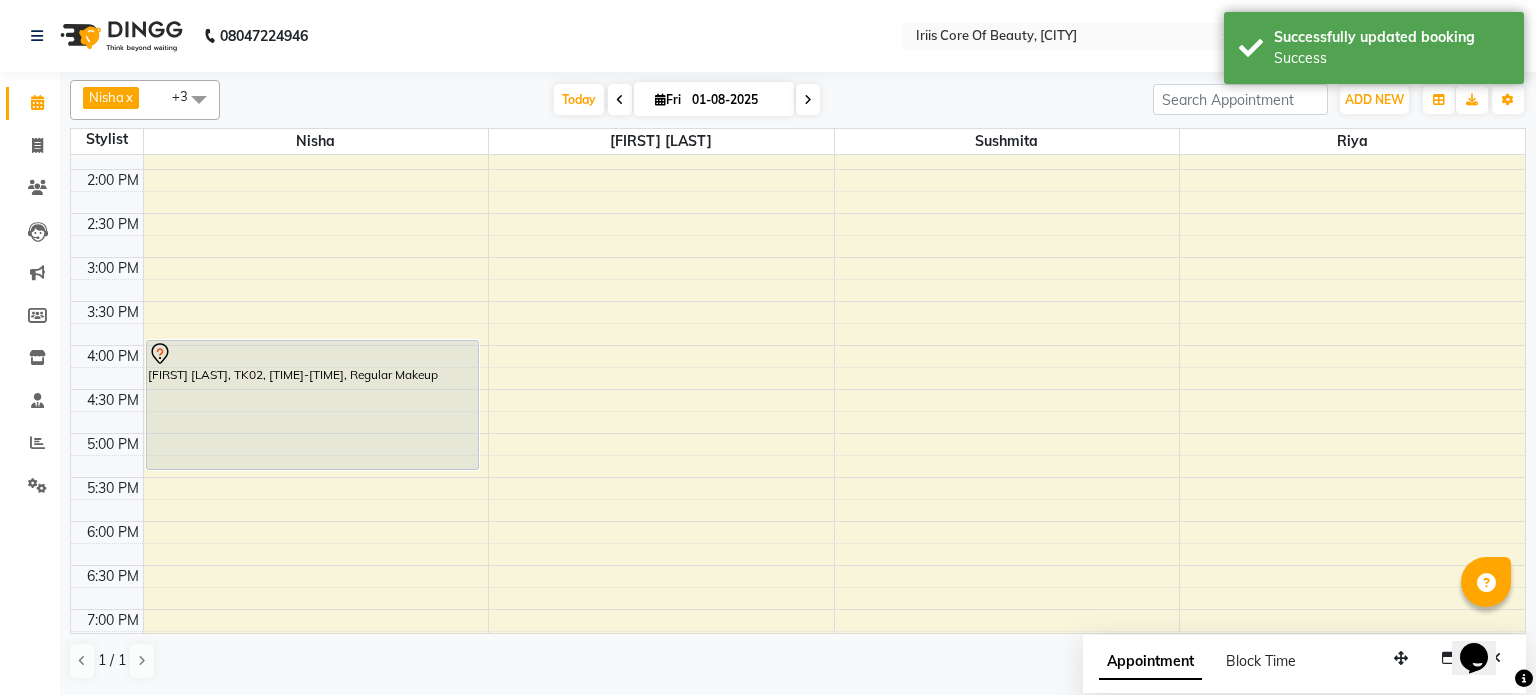 drag, startPoint x: 283, startPoint y: 424, endPoint x: 287, endPoint y: 459, distance: 35.22783 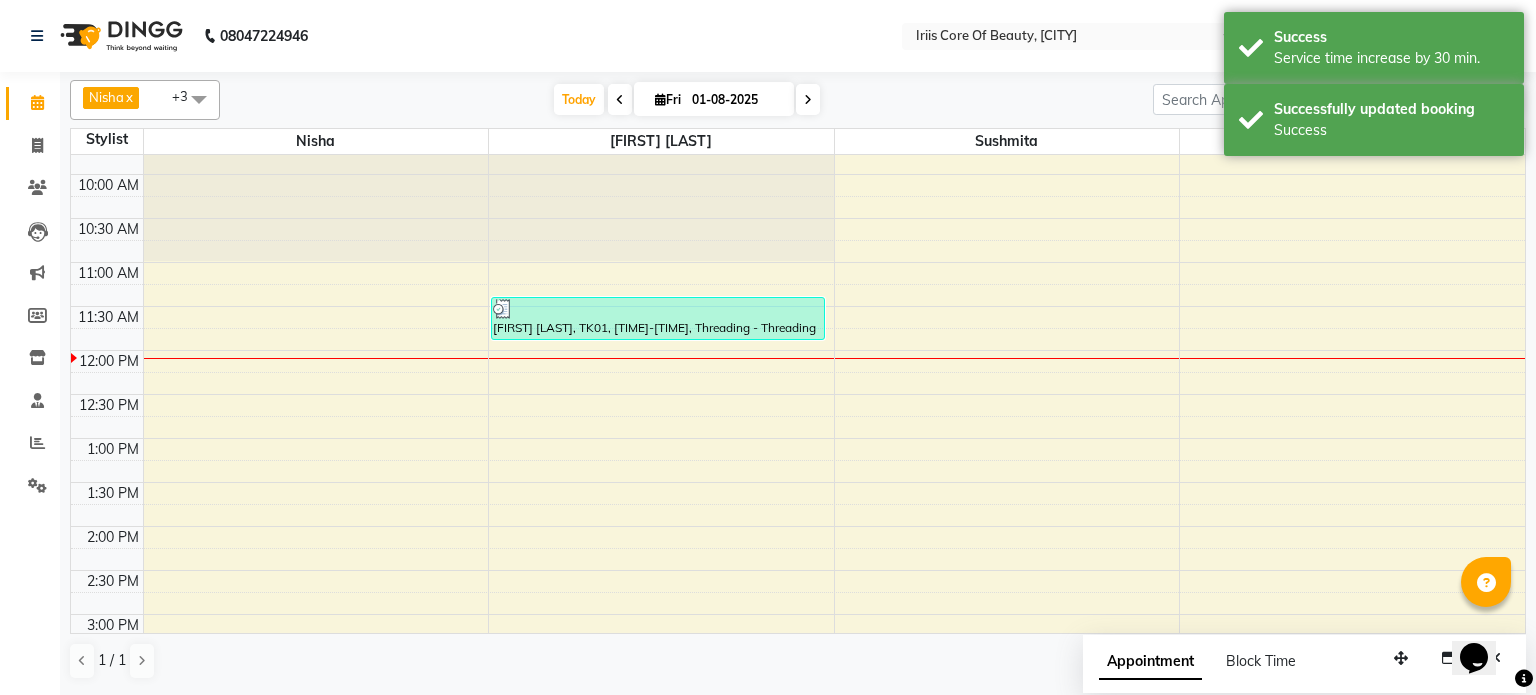 scroll, scrollTop: 50, scrollLeft: 0, axis: vertical 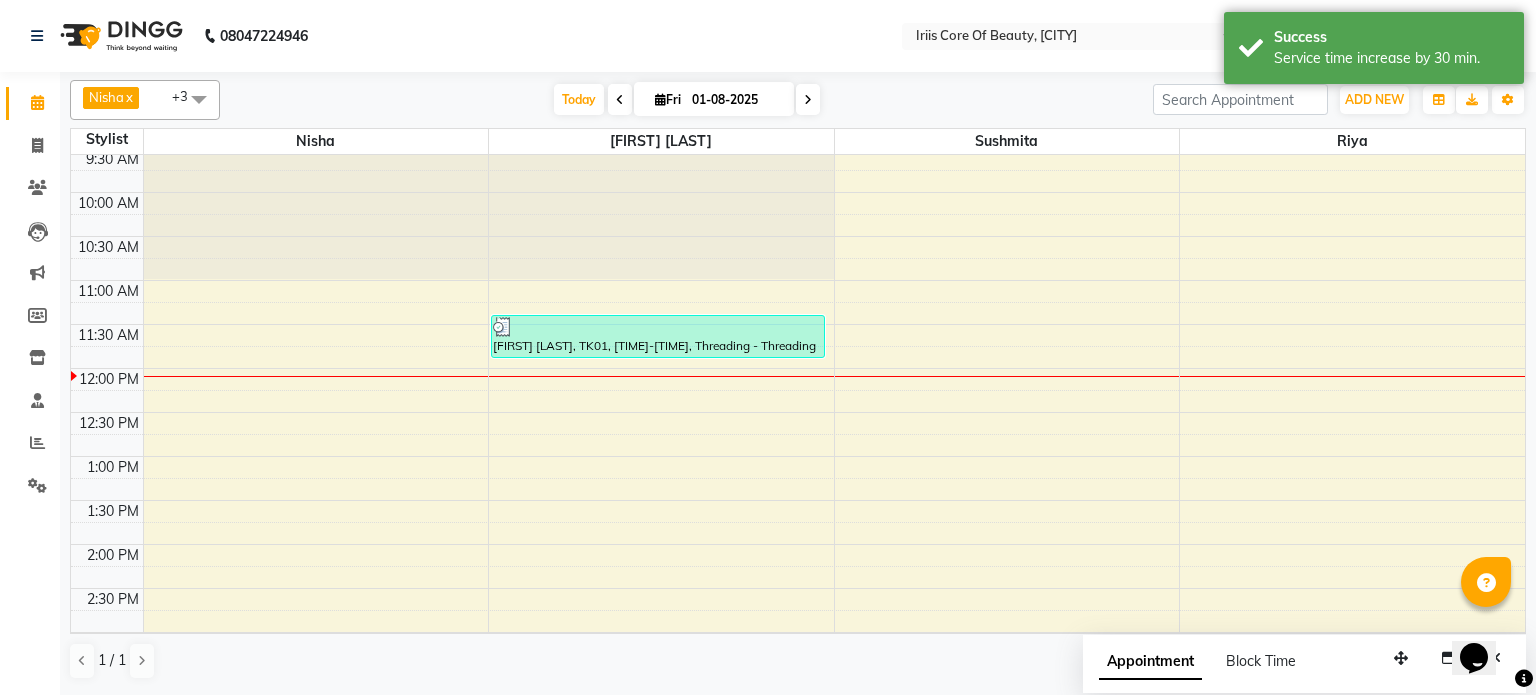click at bounding box center [808, 99] 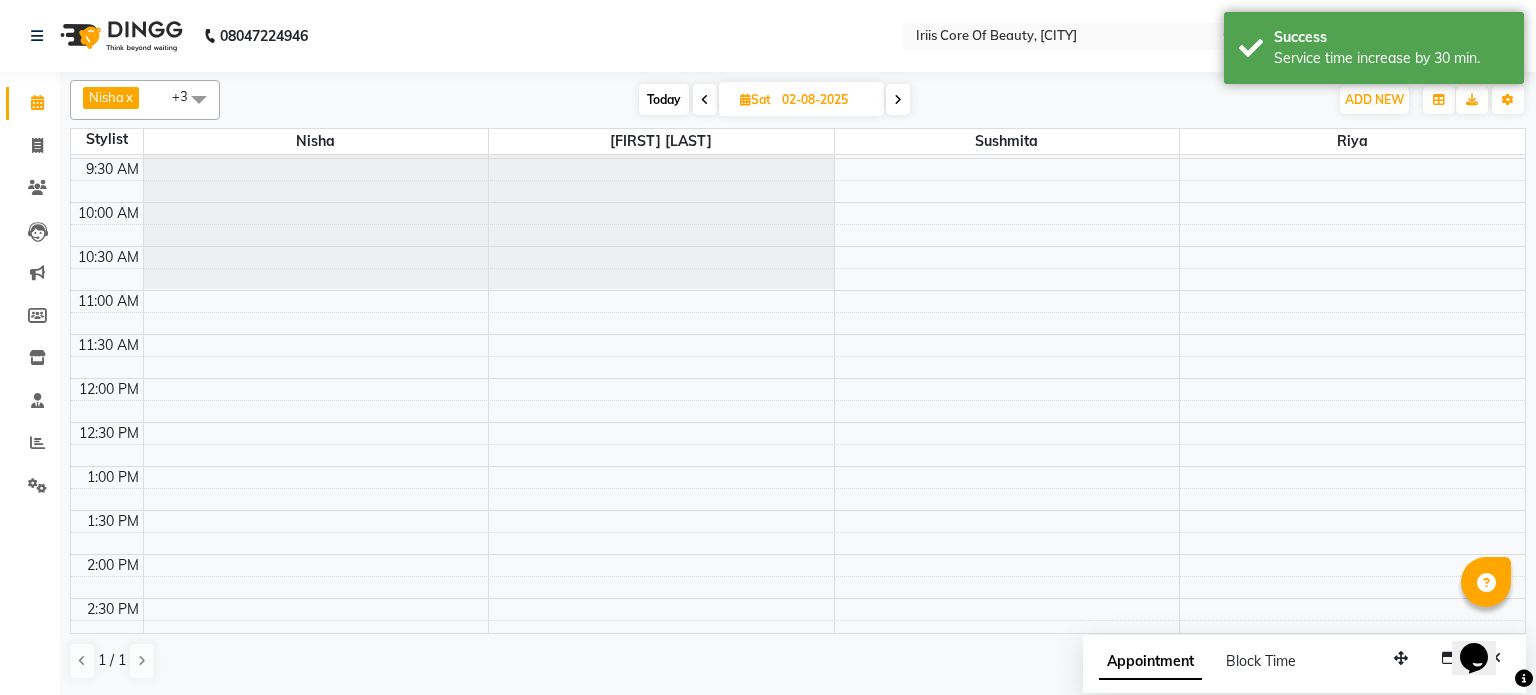 scroll, scrollTop: 14, scrollLeft: 0, axis: vertical 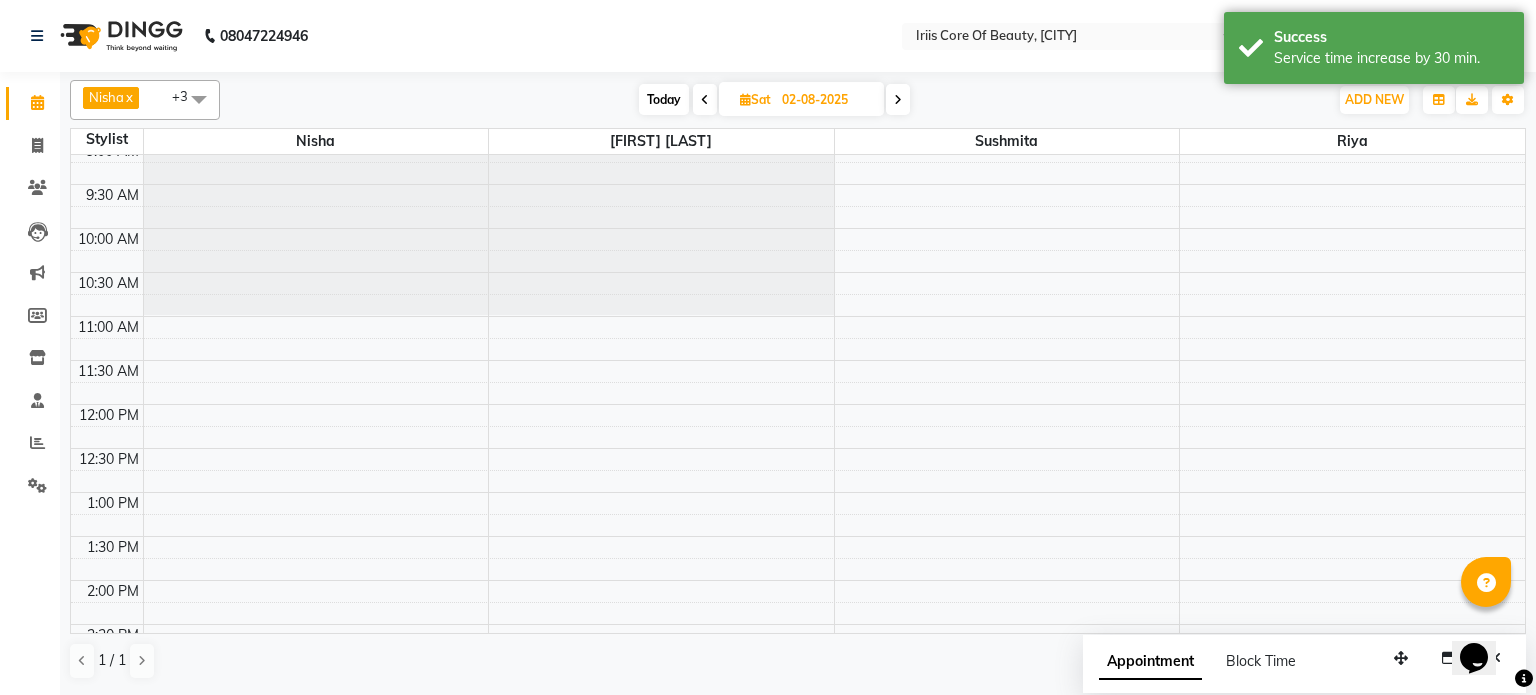 click at bounding box center [898, 99] 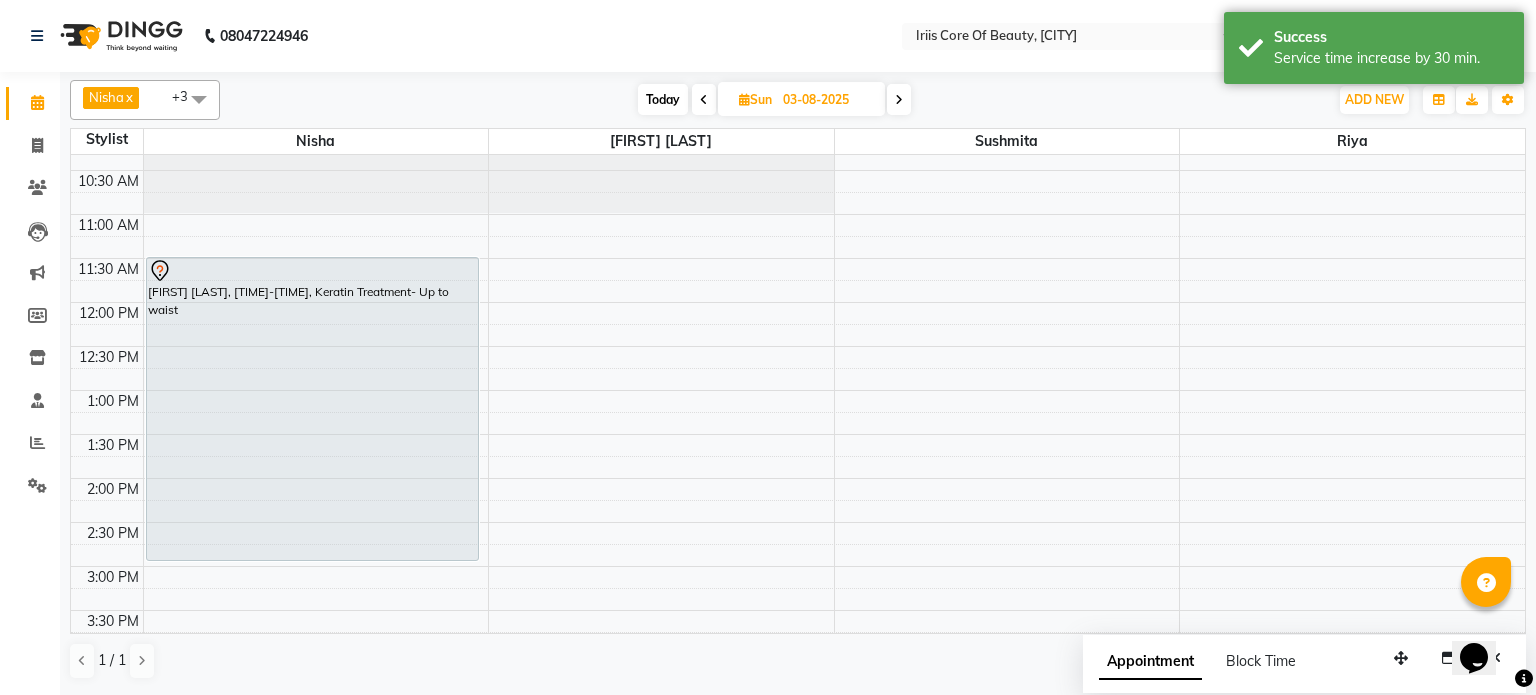 scroll, scrollTop: 114, scrollLeft: 0, axis: vertical 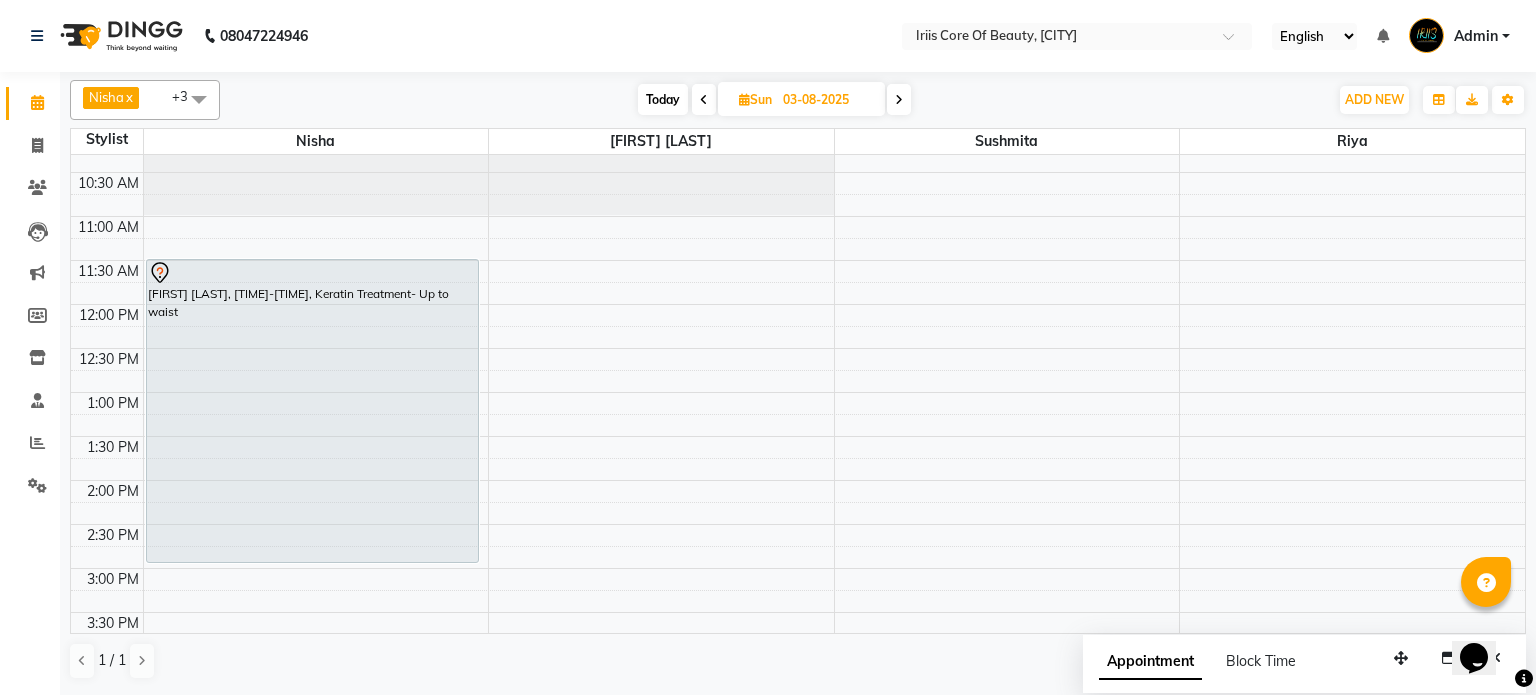 click on "Today" at bounding box center [663, 99] 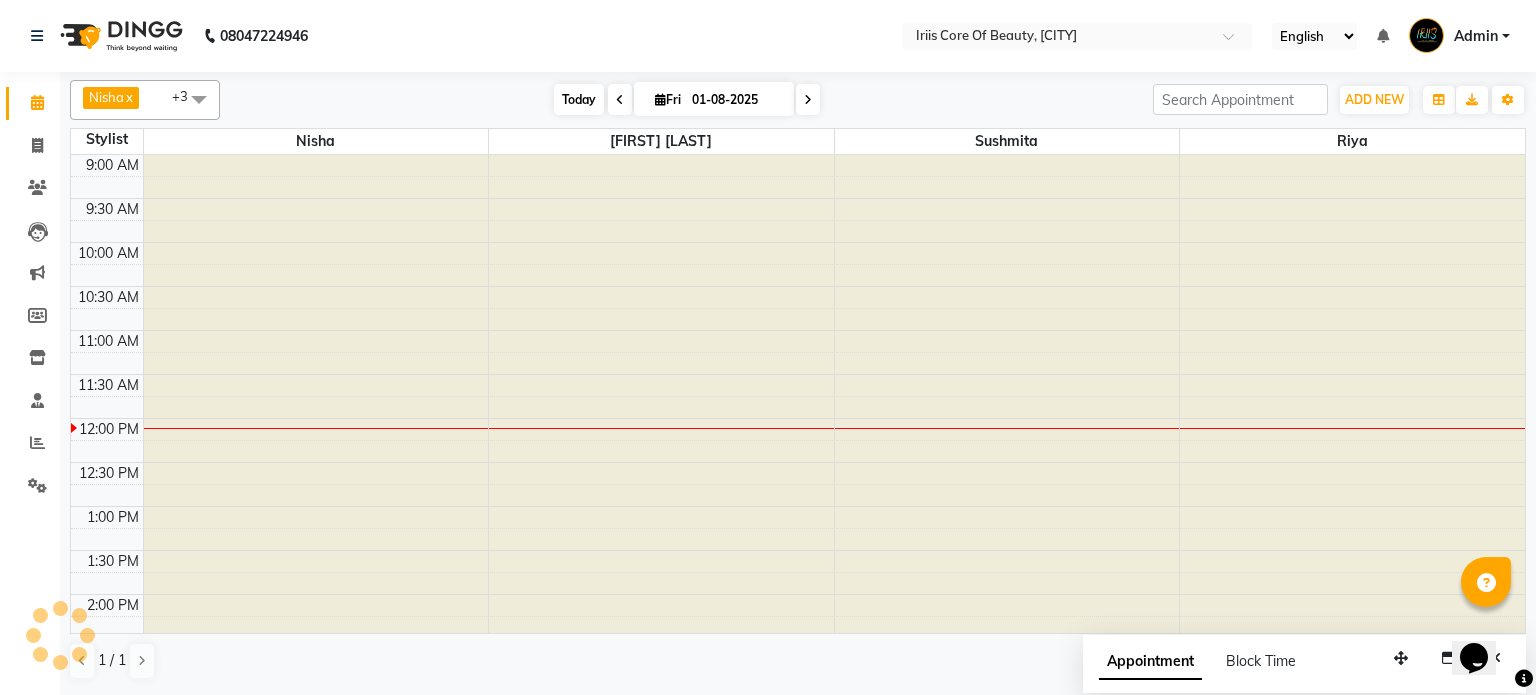 scroll, scrollTop: 263, scrollLeft: 0, axis: vertical 